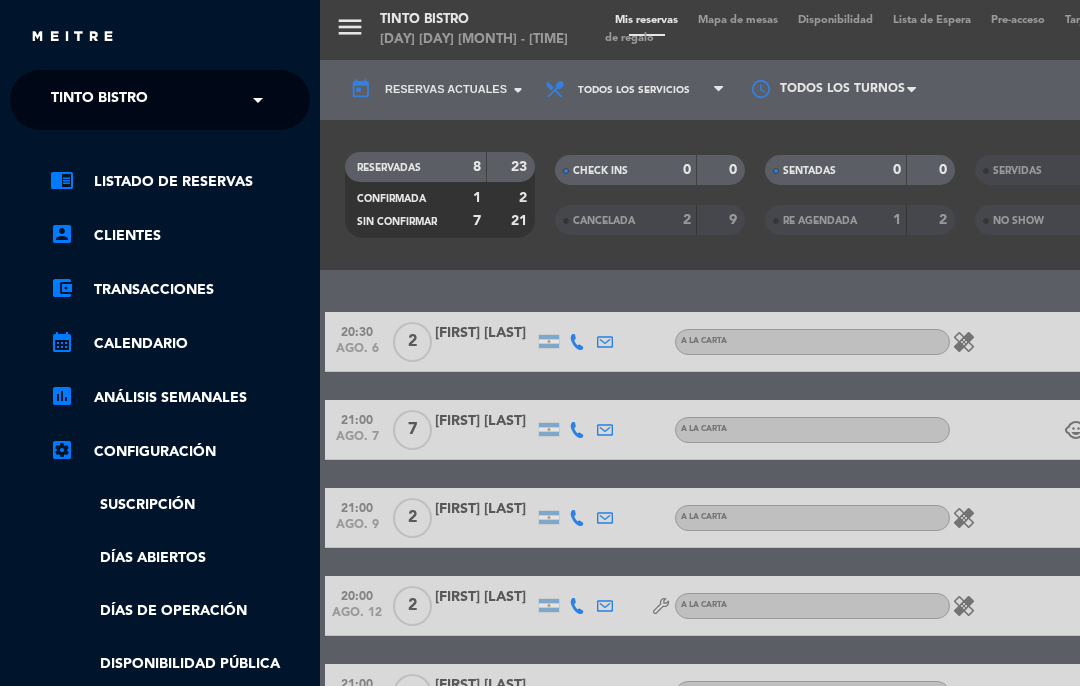 select on "es" 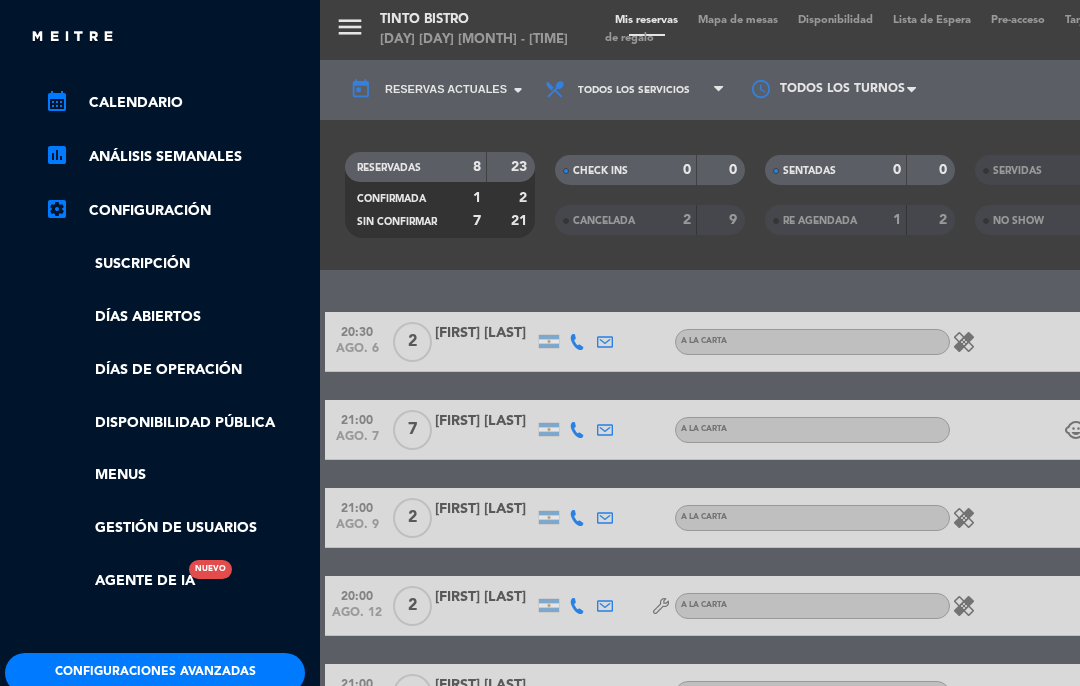 scroll, scrollTop: 240, scrollLeft: 5, axis: both 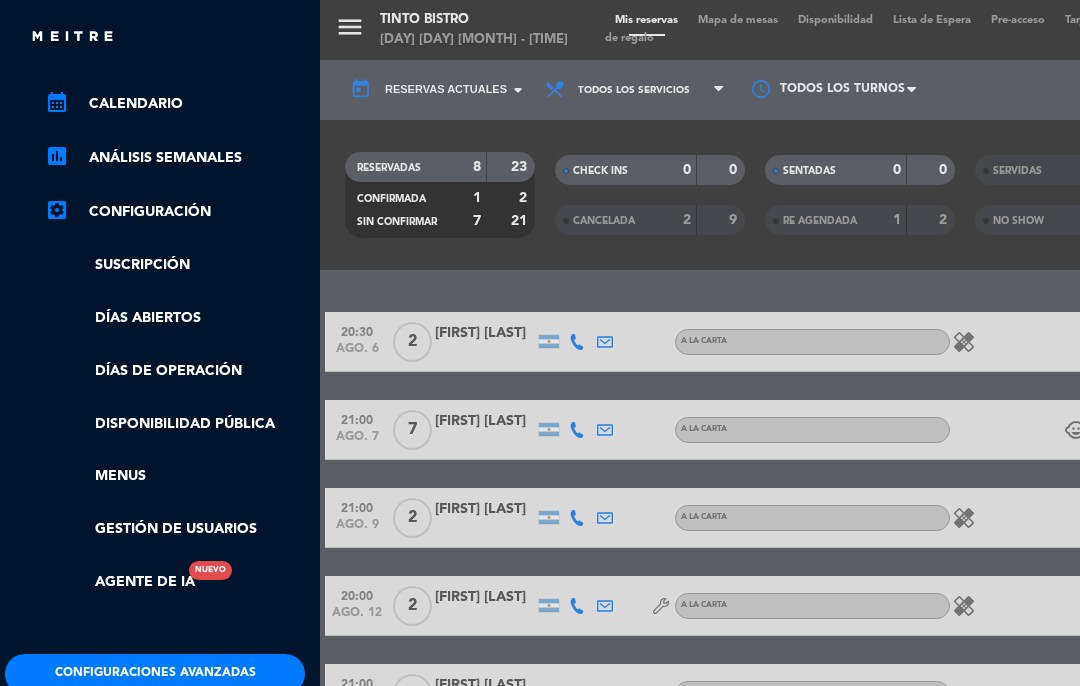 click on "CERRAR SESIÓN" 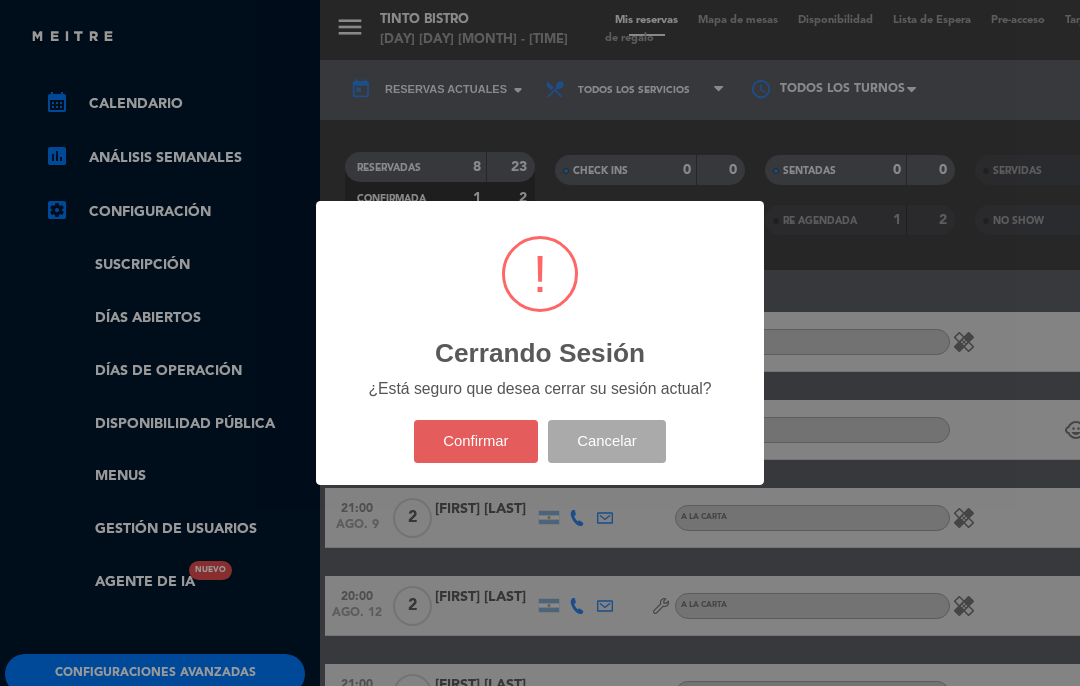 click on "Confirmar" at bounding box center [476, 441] 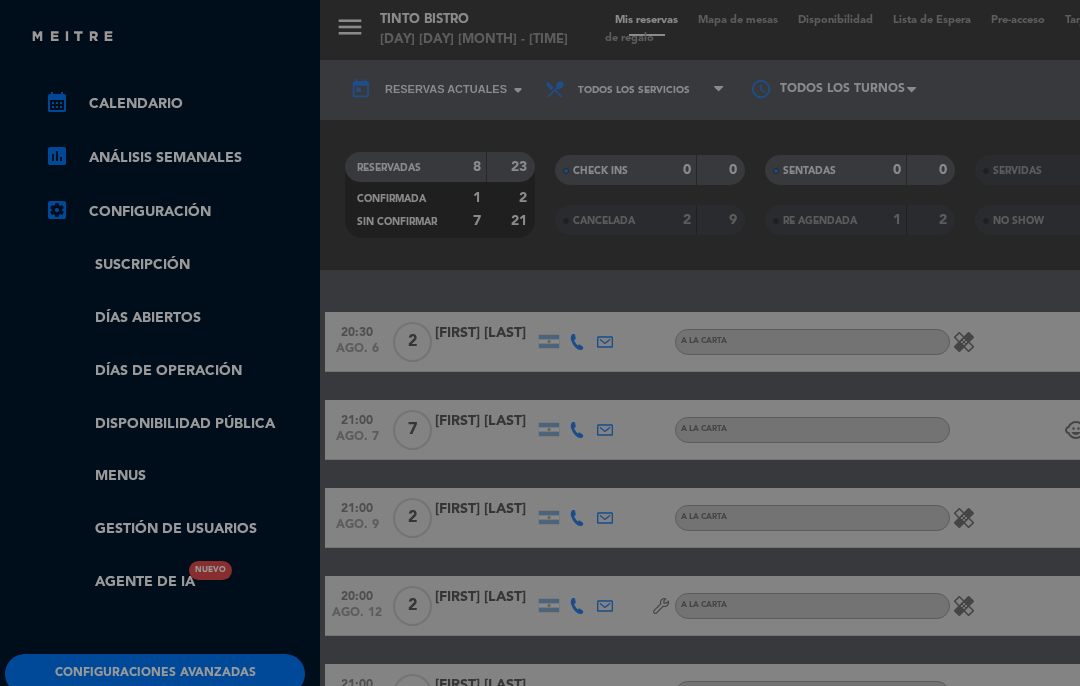 scroll, scrollTop: 82, scrollLeft: 0, axis: vertical 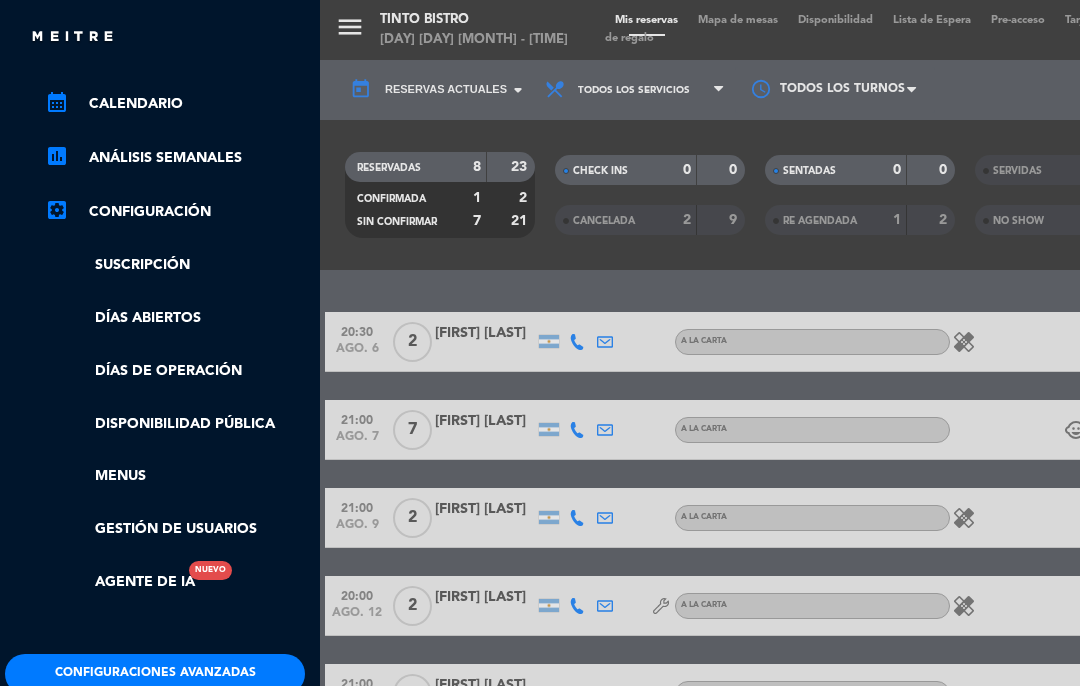 select on "es" 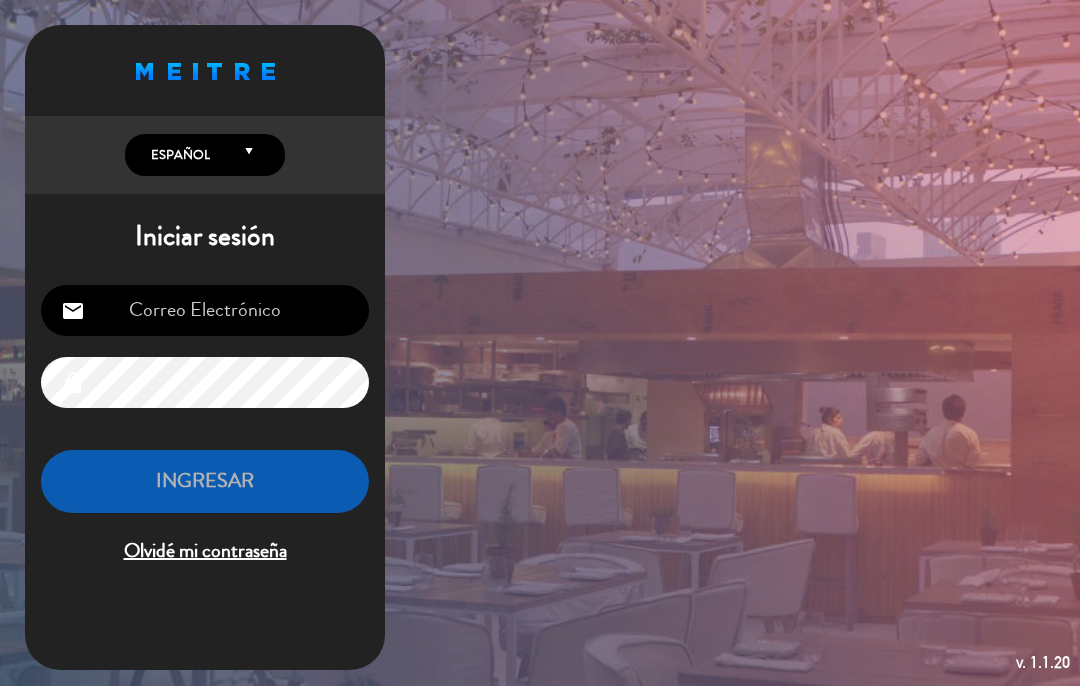 scroll, scrollTop: 0, scrollLeft: 0, axis: both 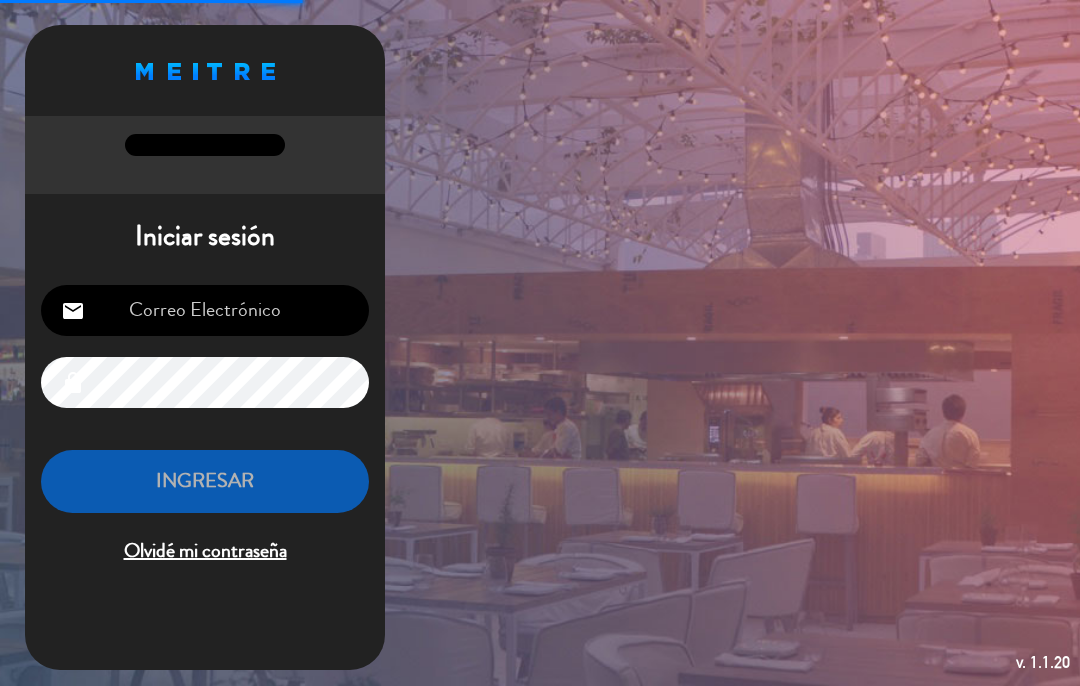 select on "es" 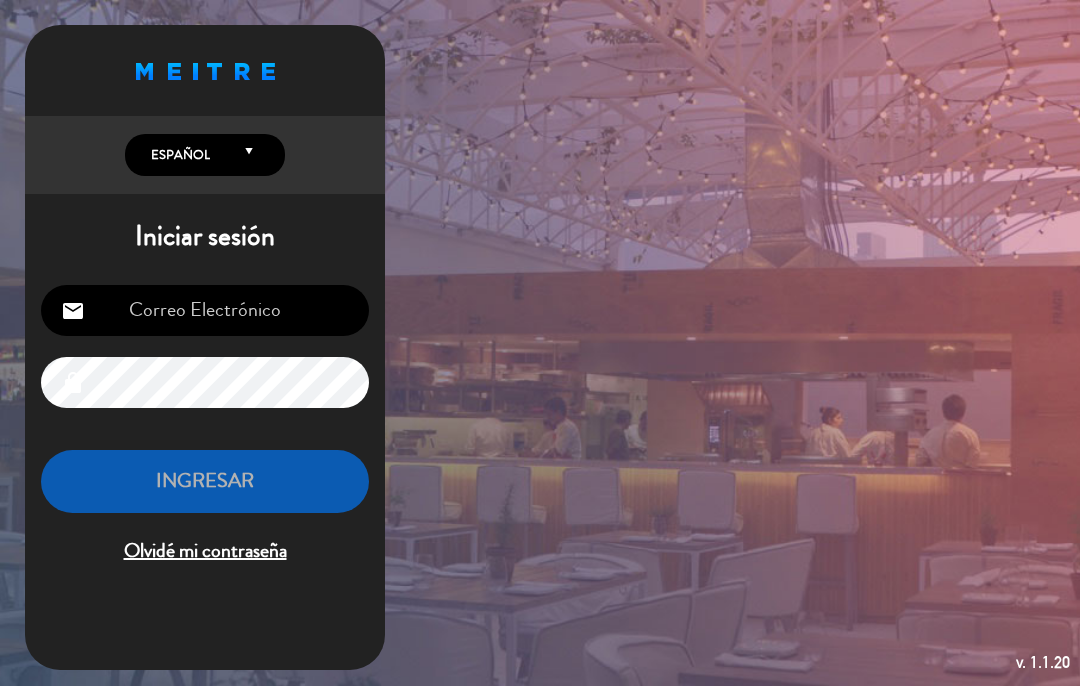 scroll, scrollTop: 1, scrollLeft: 0, axis: vertical 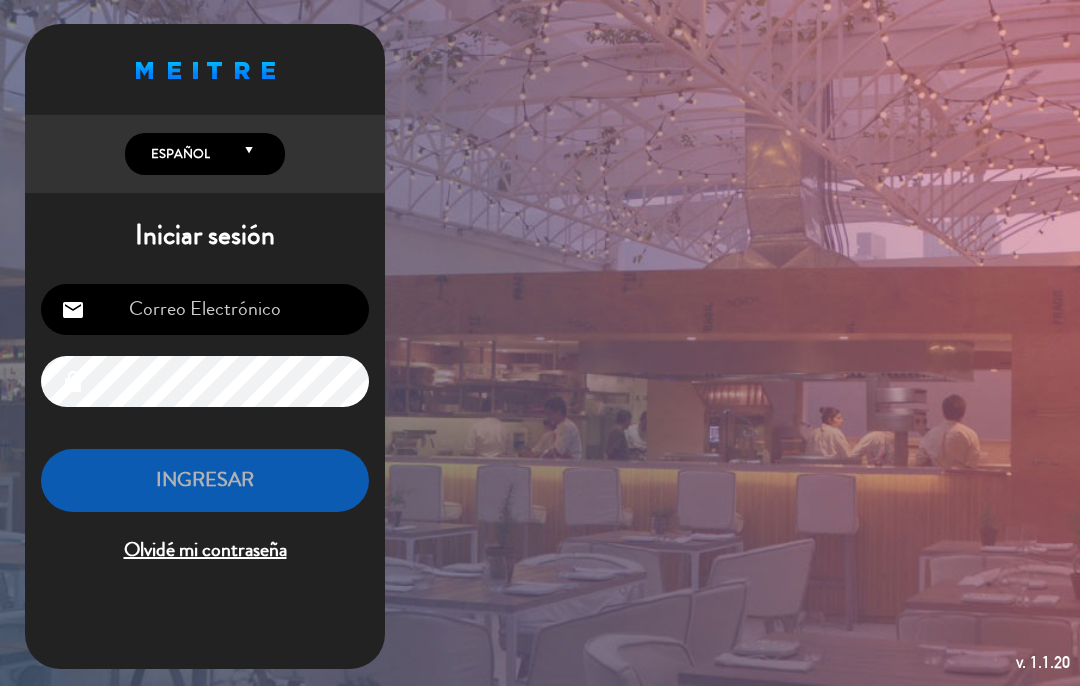 click at bounding box center [205, 309] 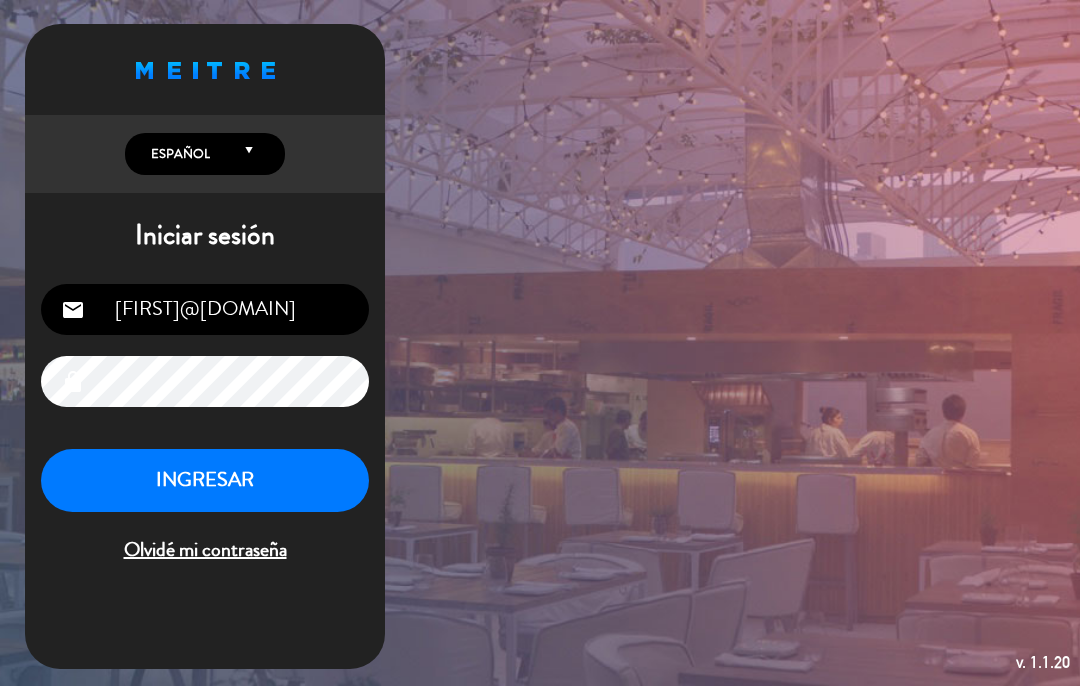 click on "INGRESAR" at bounding box center (205, 480) 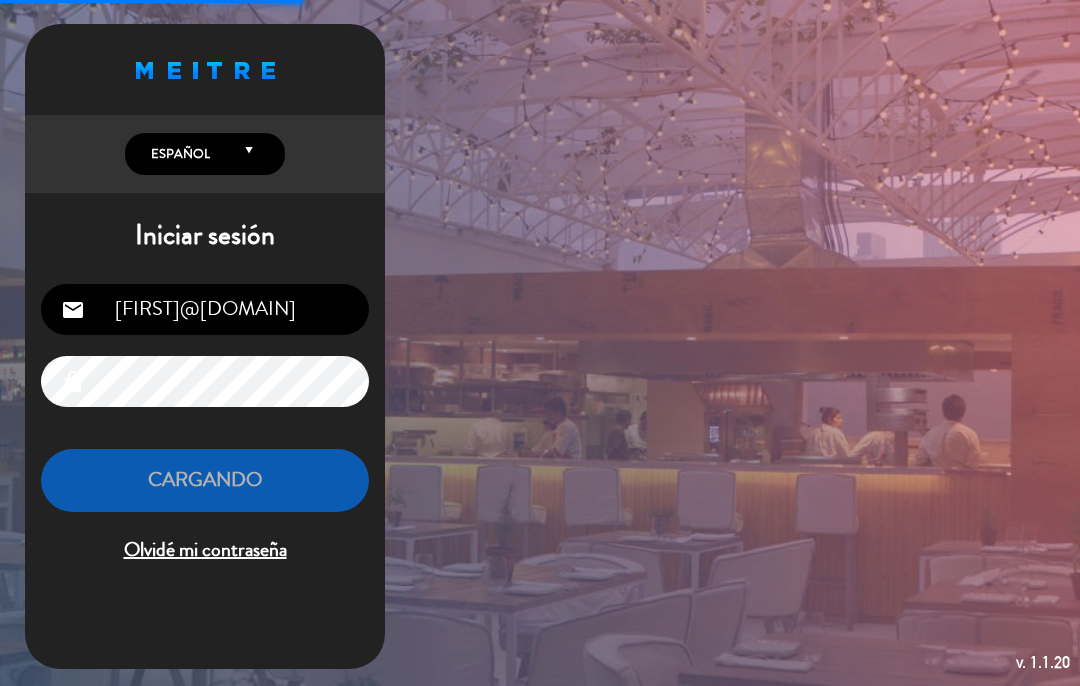 select on "es" 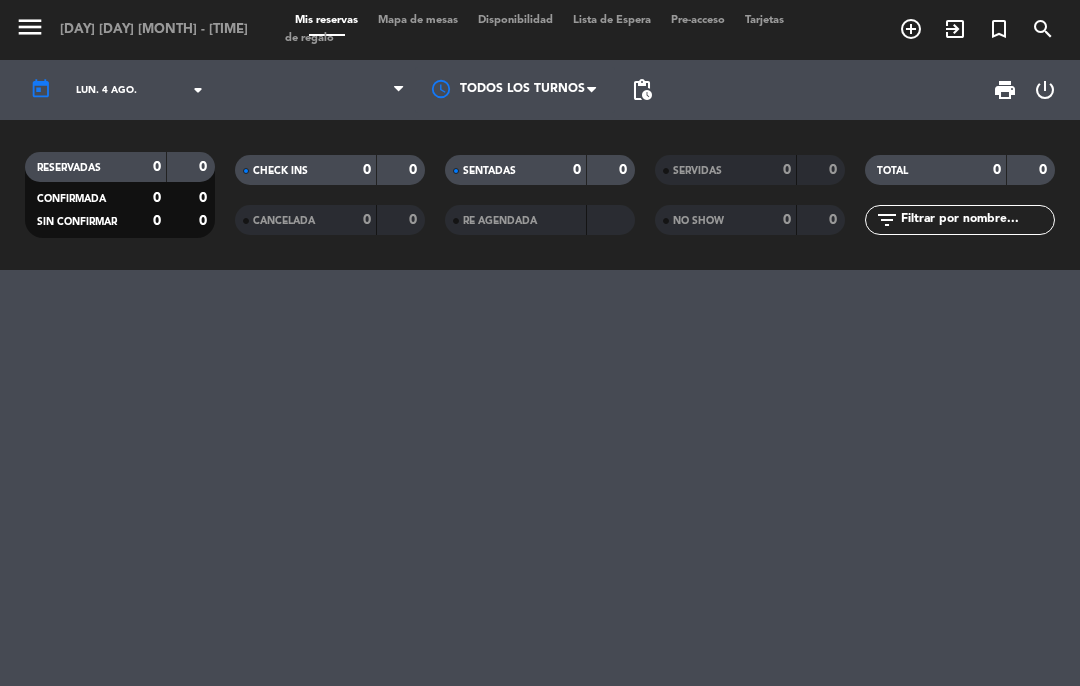 select on "es" 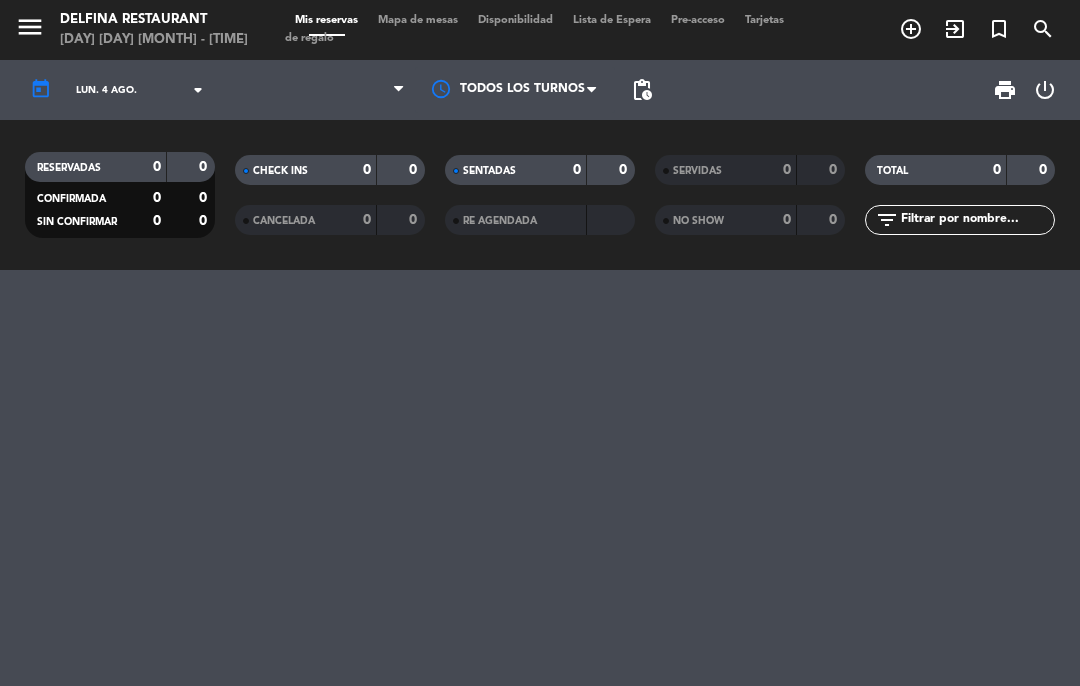 select on "dinner" 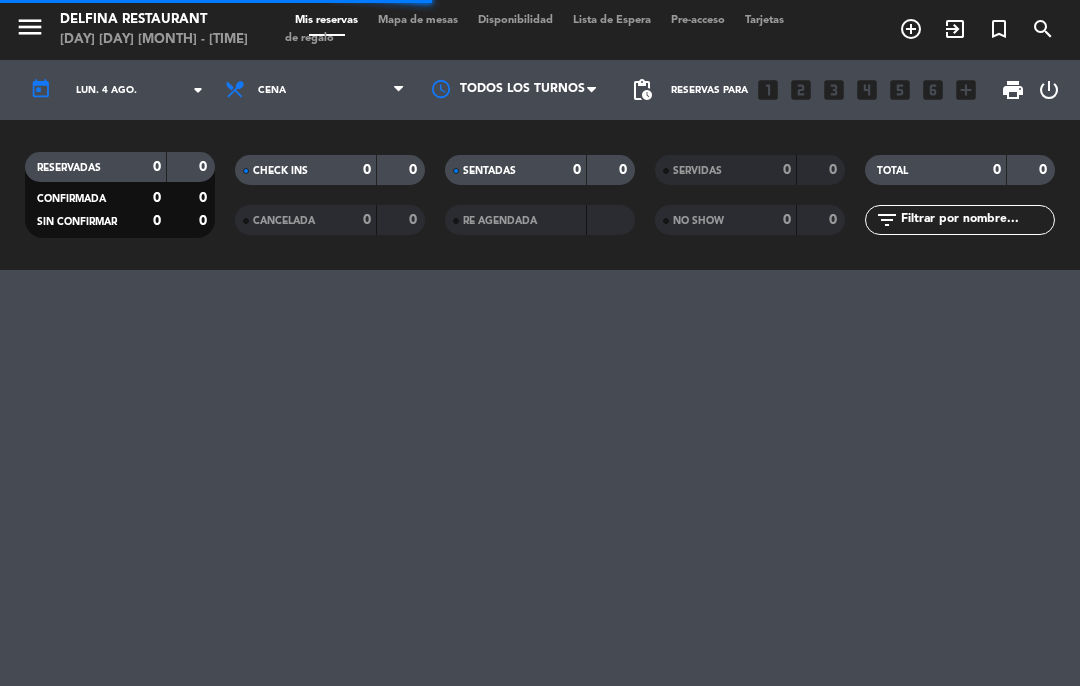 select on "dinner" 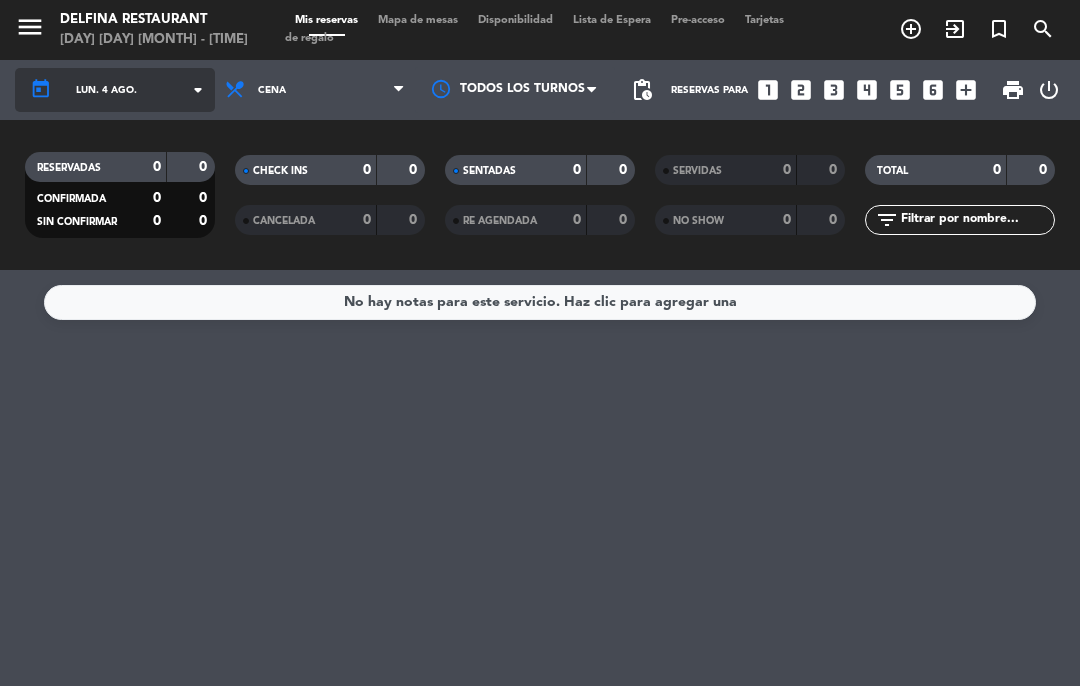 click on "lun. 4 ago." 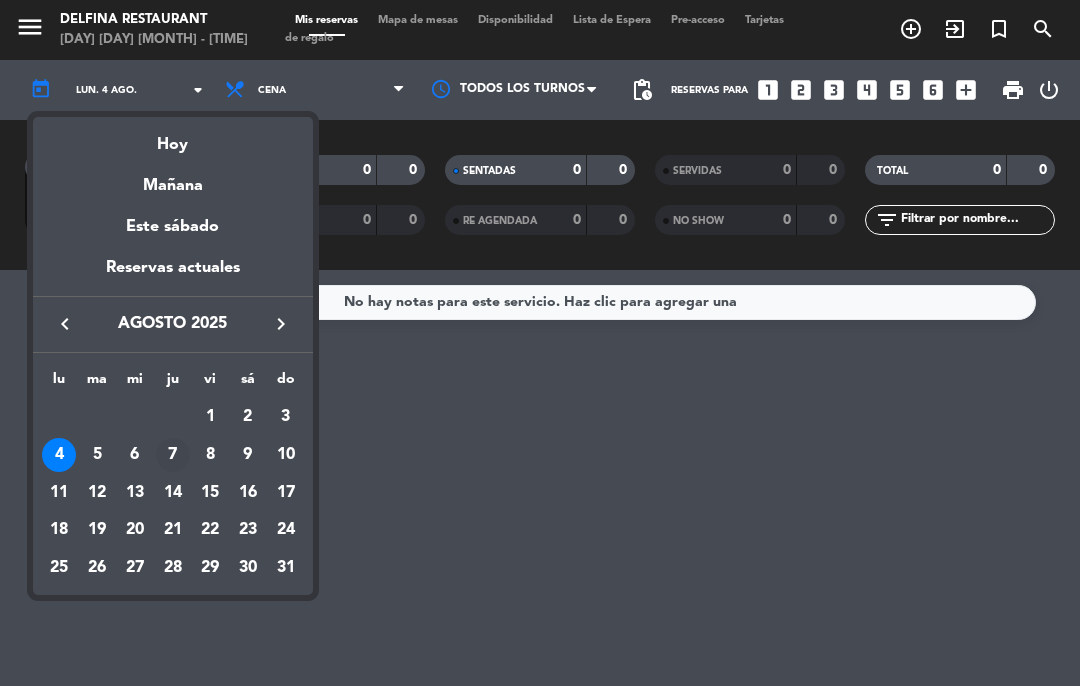 click on "7" at bounding box center (173, 455) 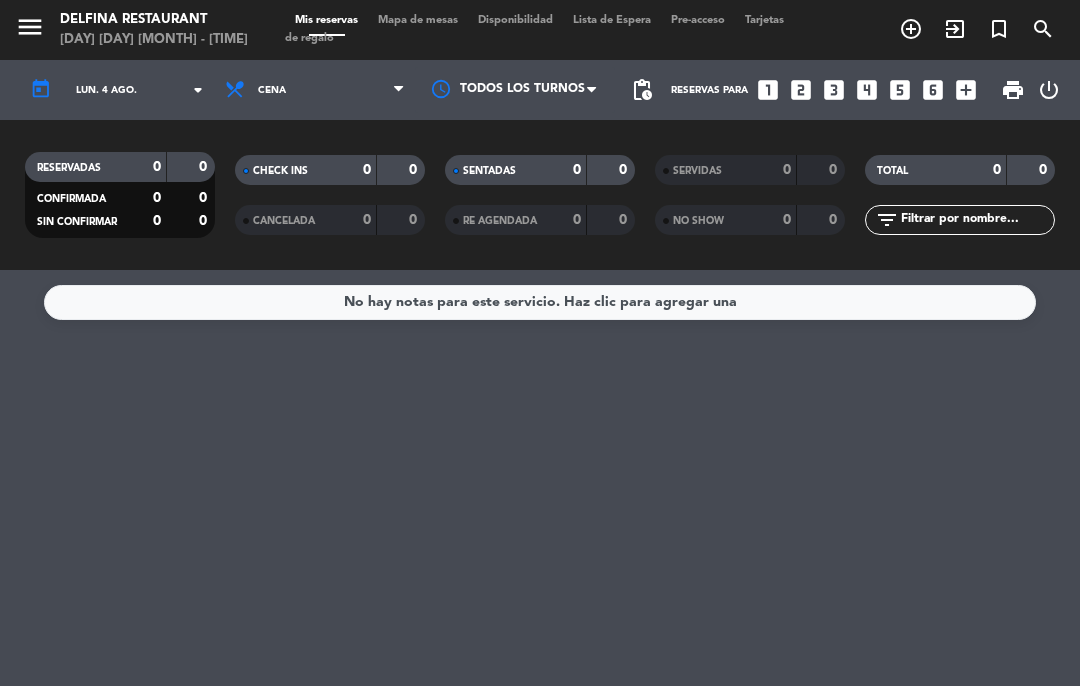 type on "jue. 7 ago." 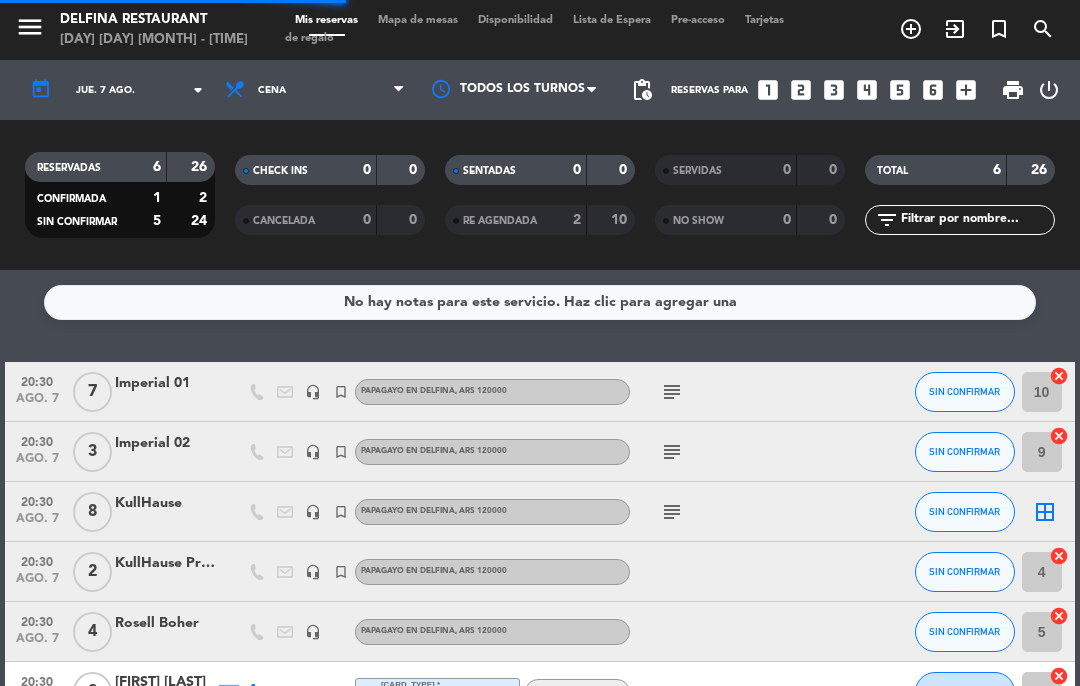 select on "dinner" 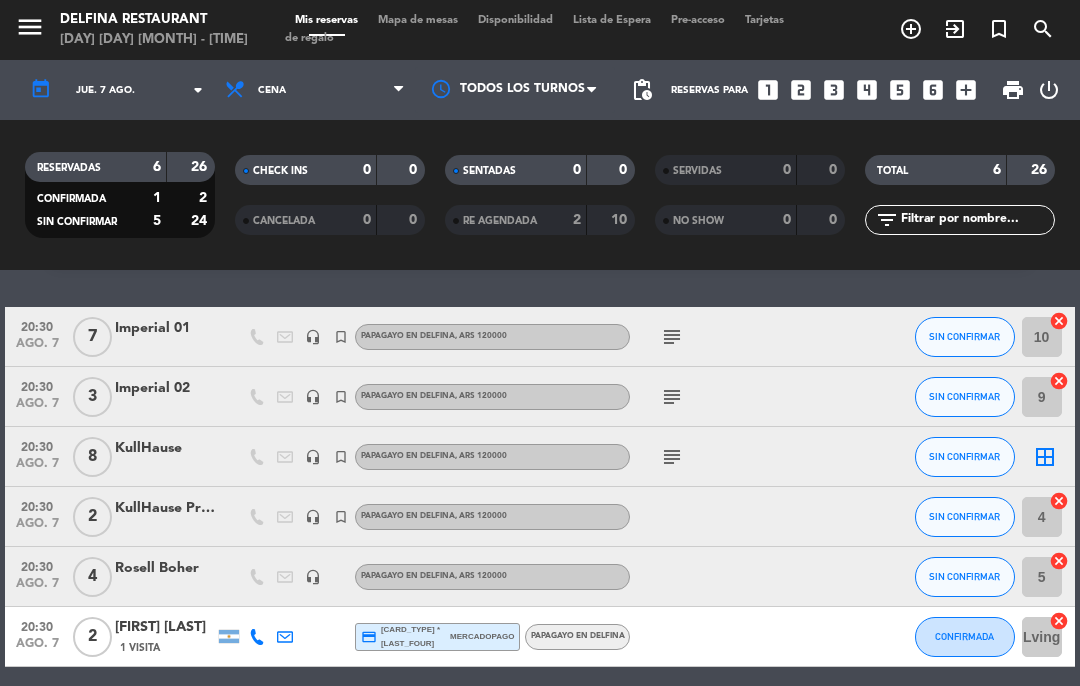 scroll, scrollTop: 54, scrollLeft: 0, axis: vertical 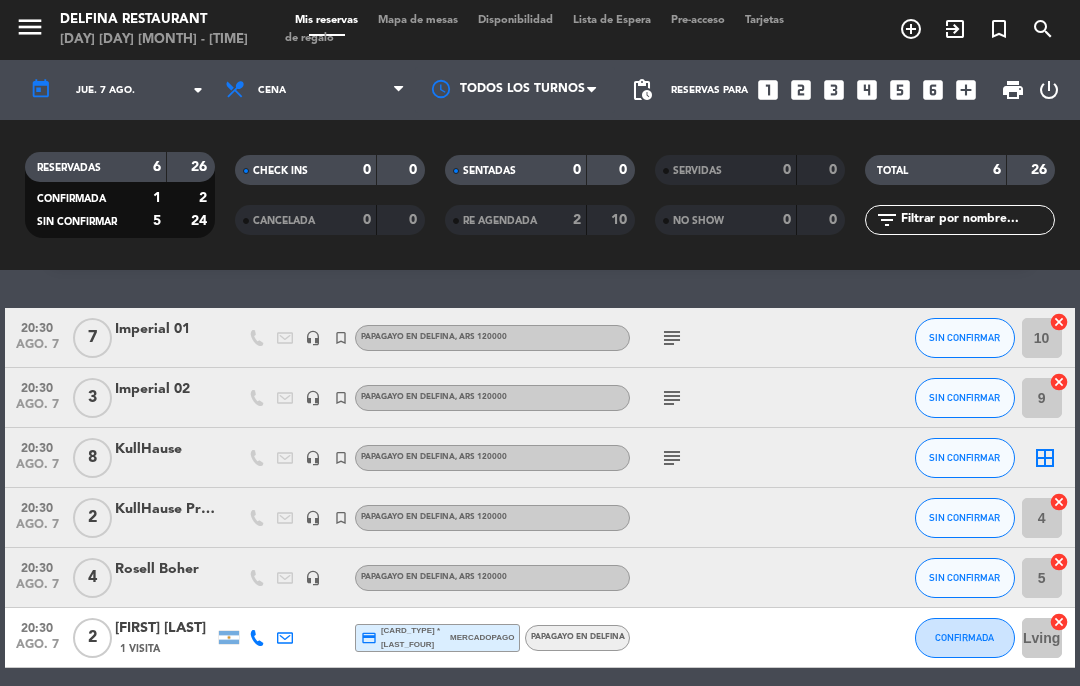 click on "Lving" 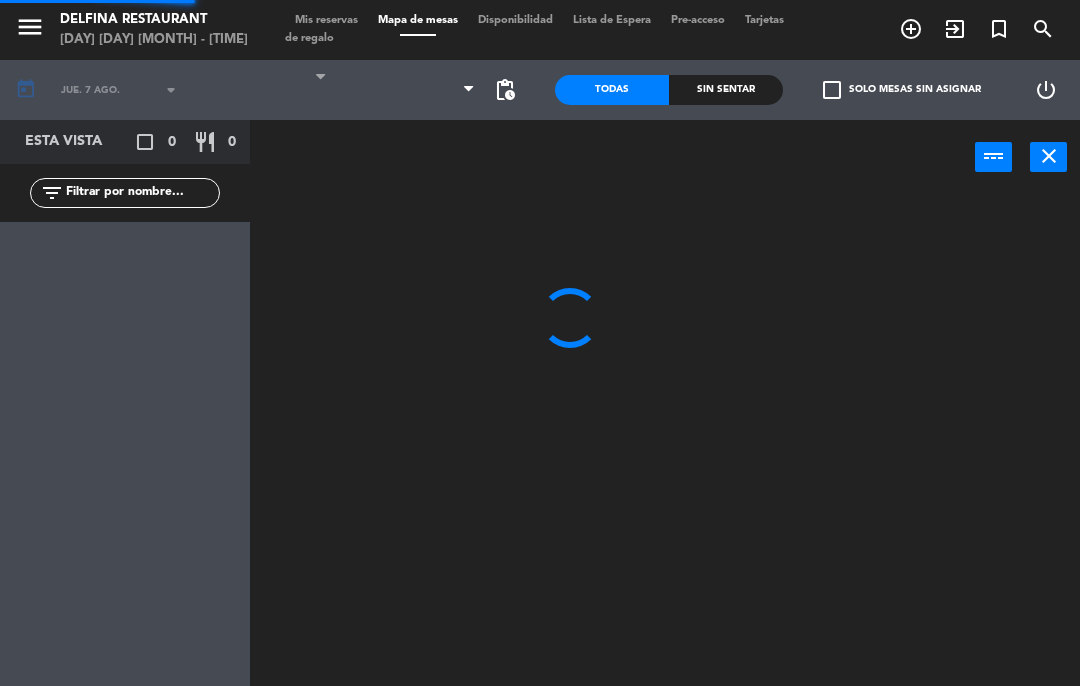 click on "Esta vista   crop_square  0  restaurant  0 filter_list" 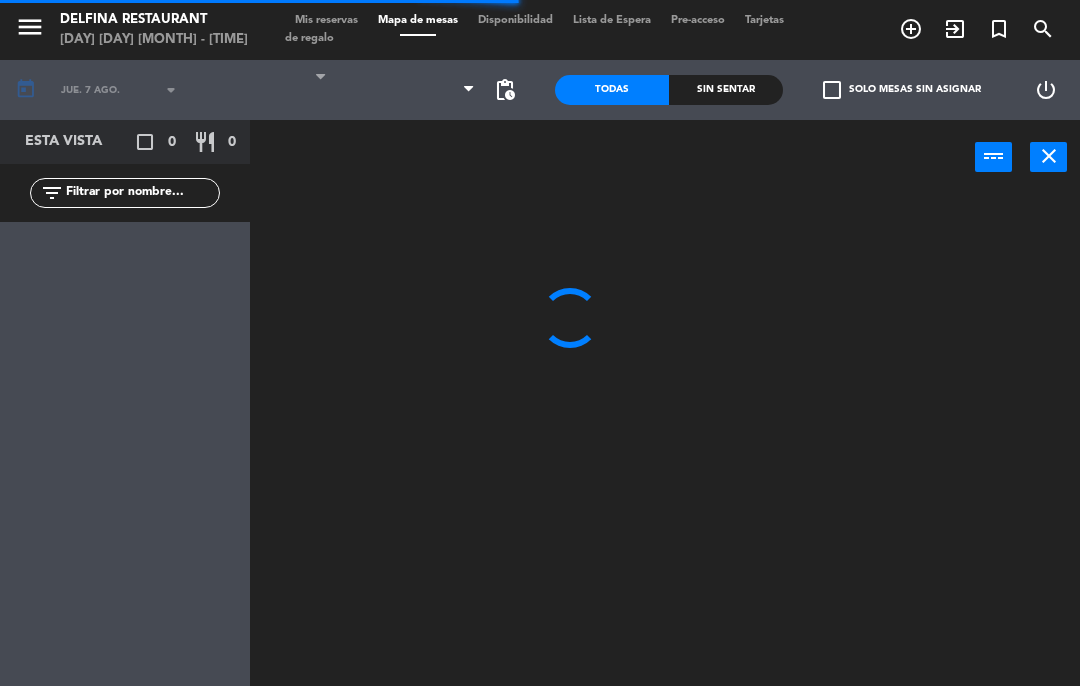 select on "dinner" 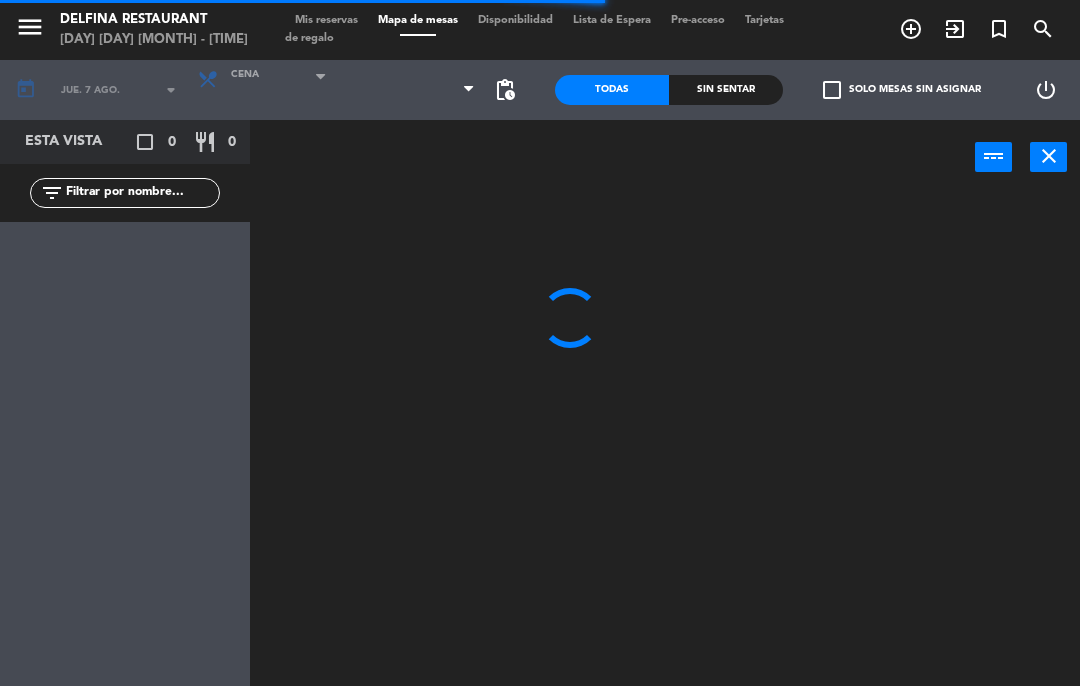 select 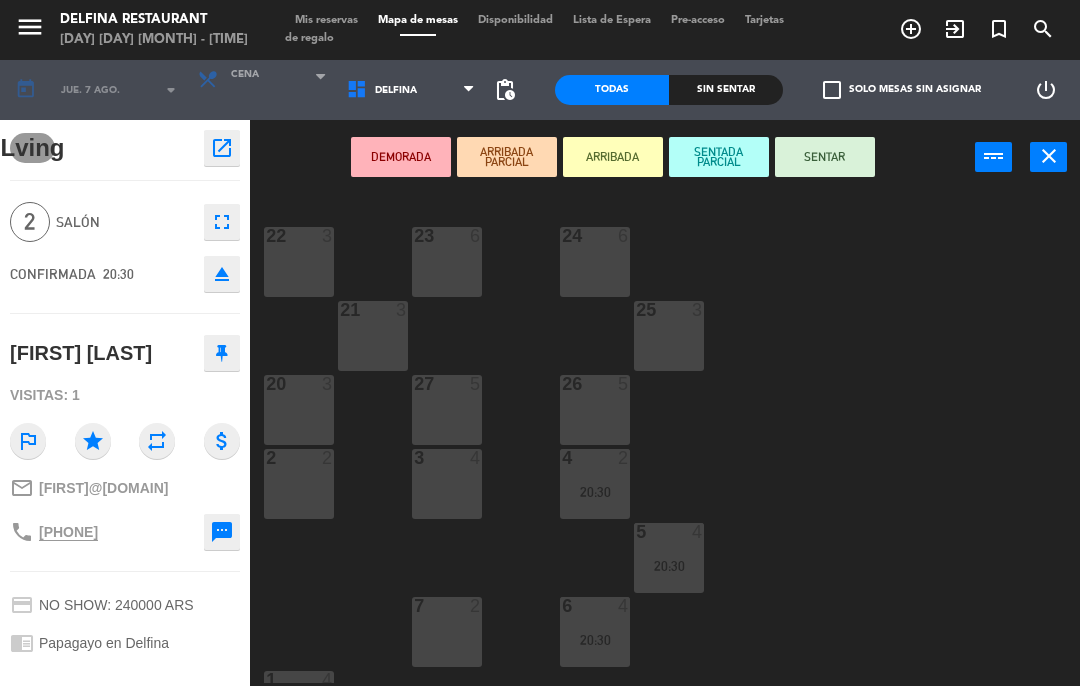 click at bounding box center (447, 458) 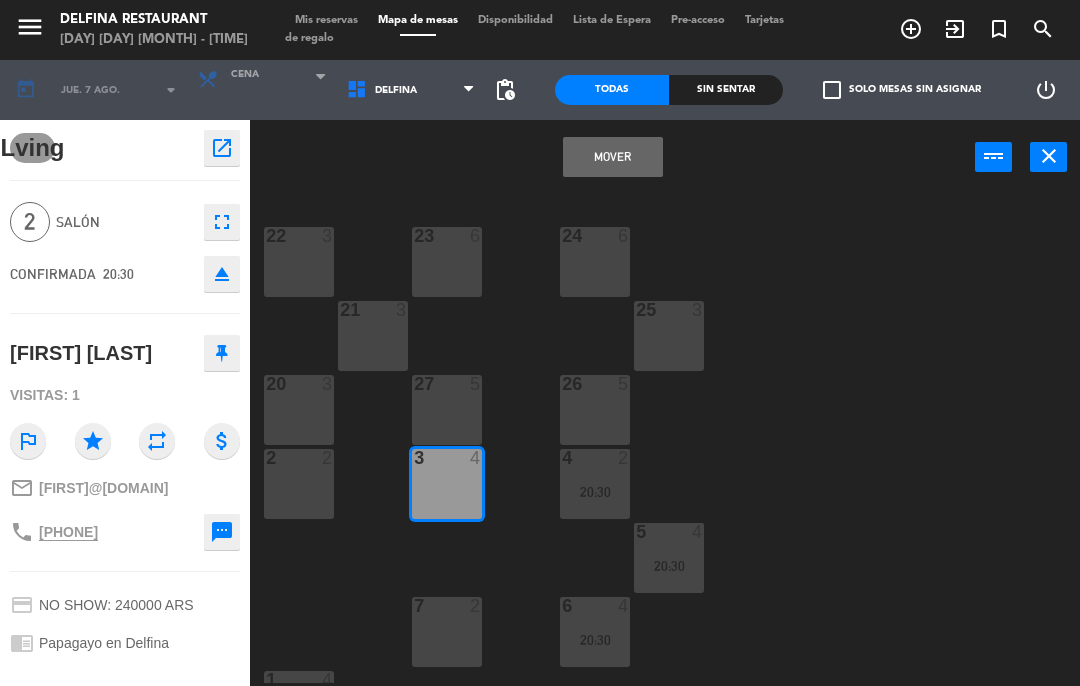 click on "Mover" at bounding box center [613, 157] 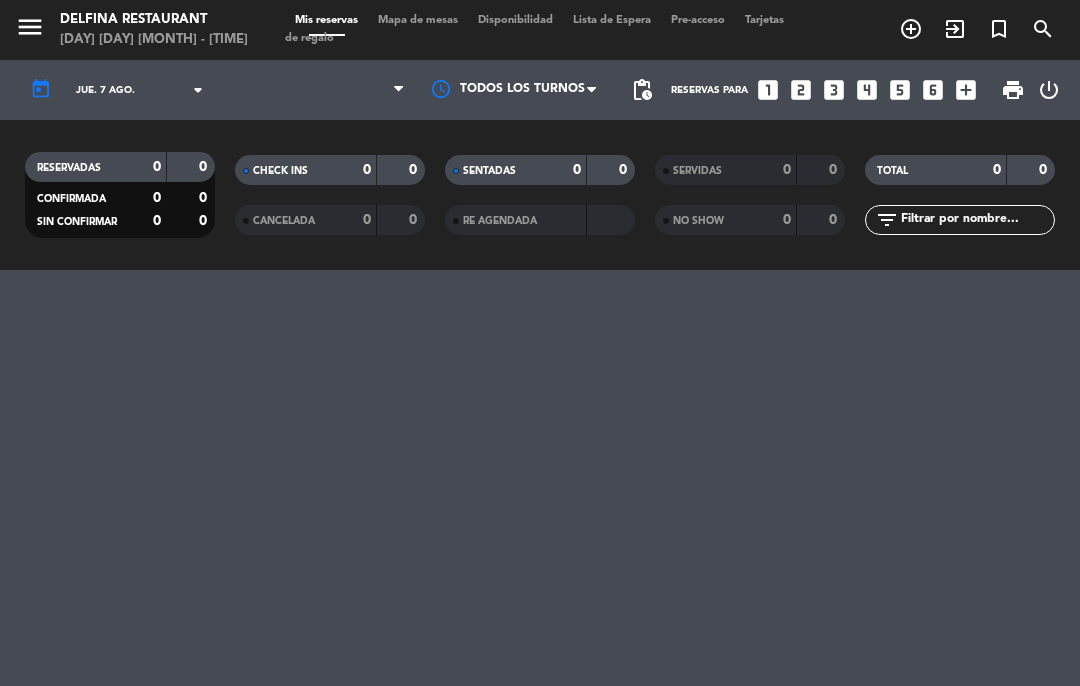 select on "dinner" 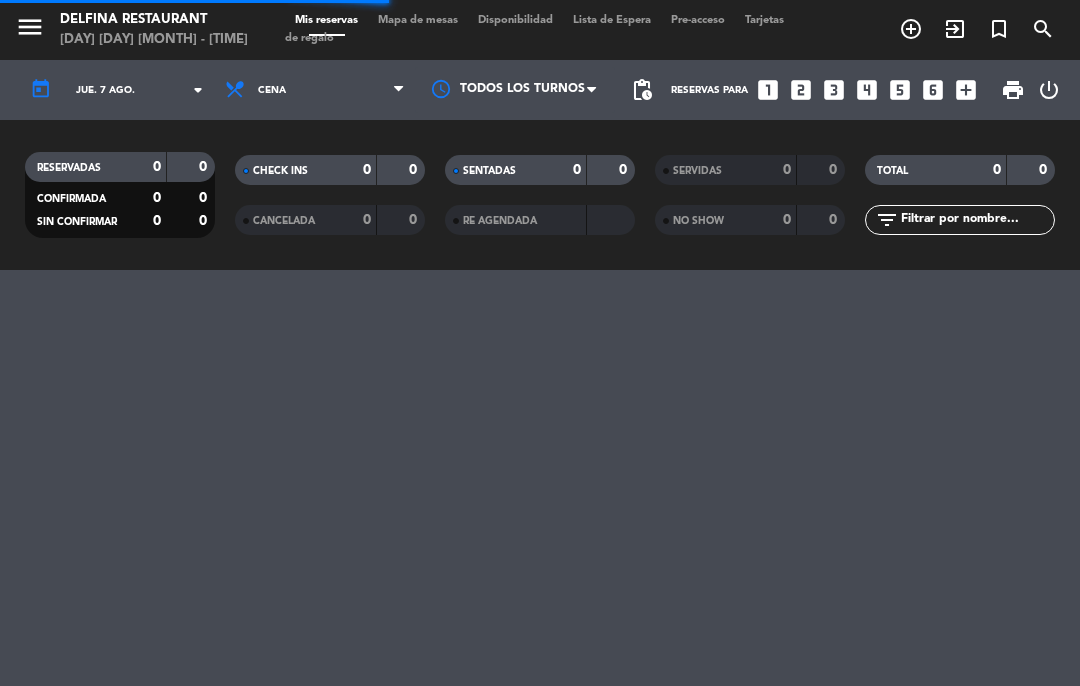 select on "dinner" 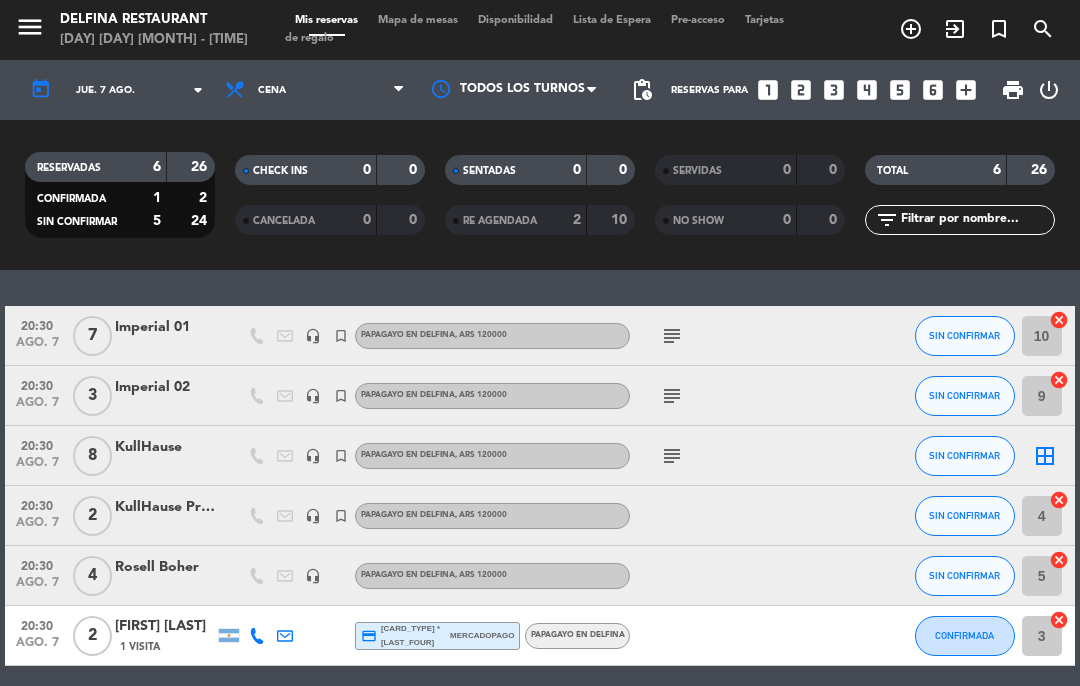 scroll, scrollTop: 54, scrollLeft: 0, axis: vertical 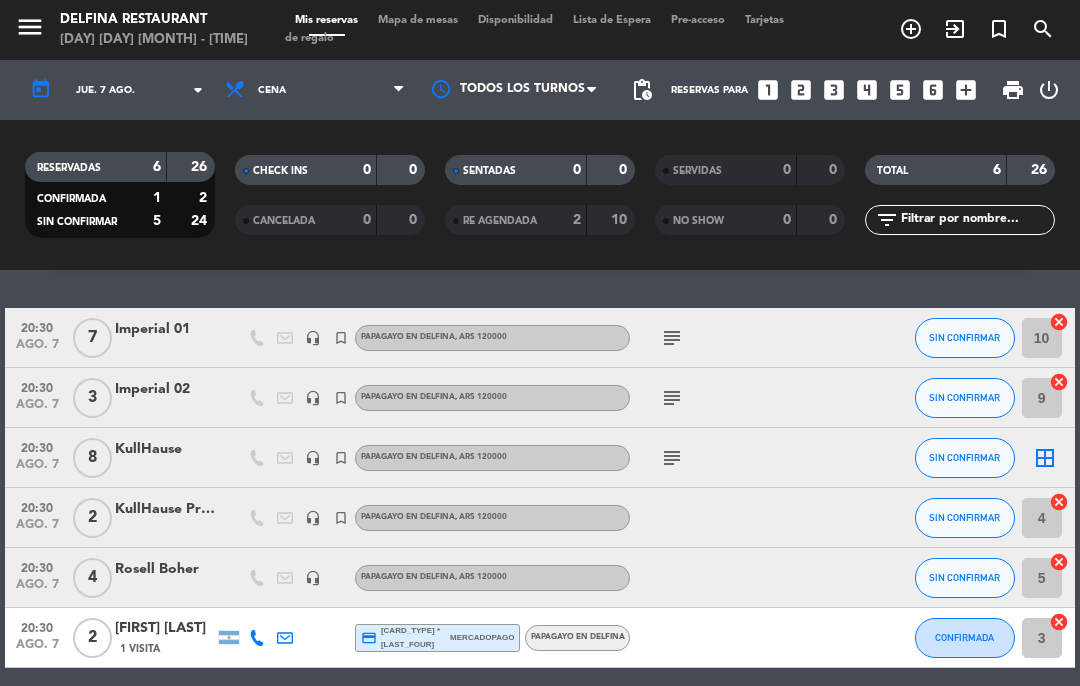click on "border_all" 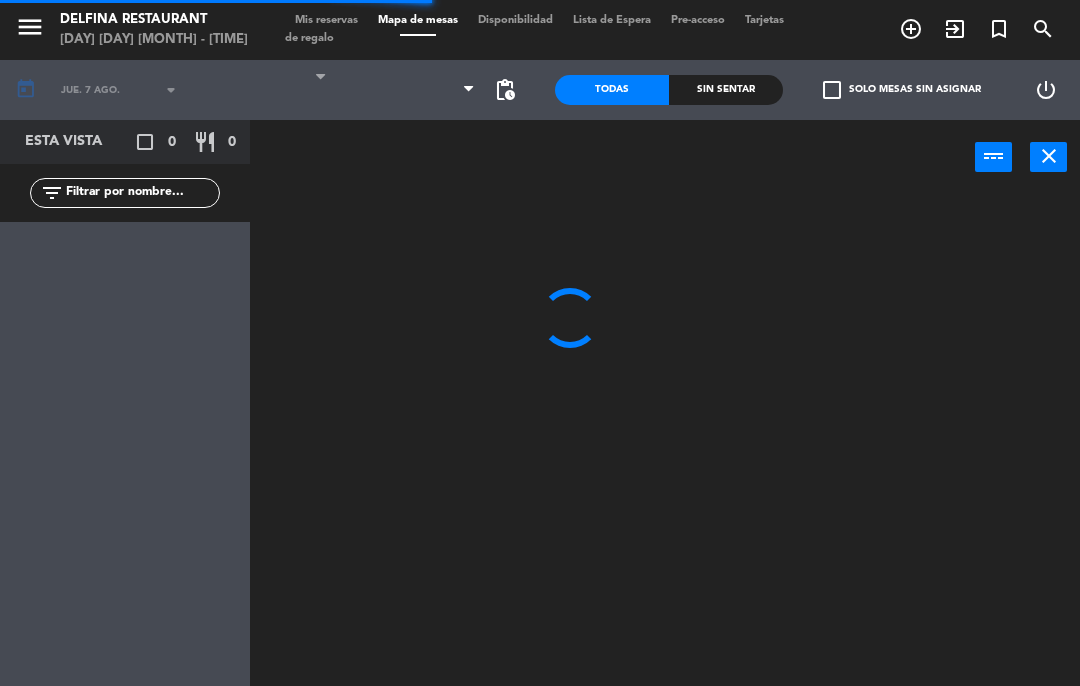 select on "dinner" 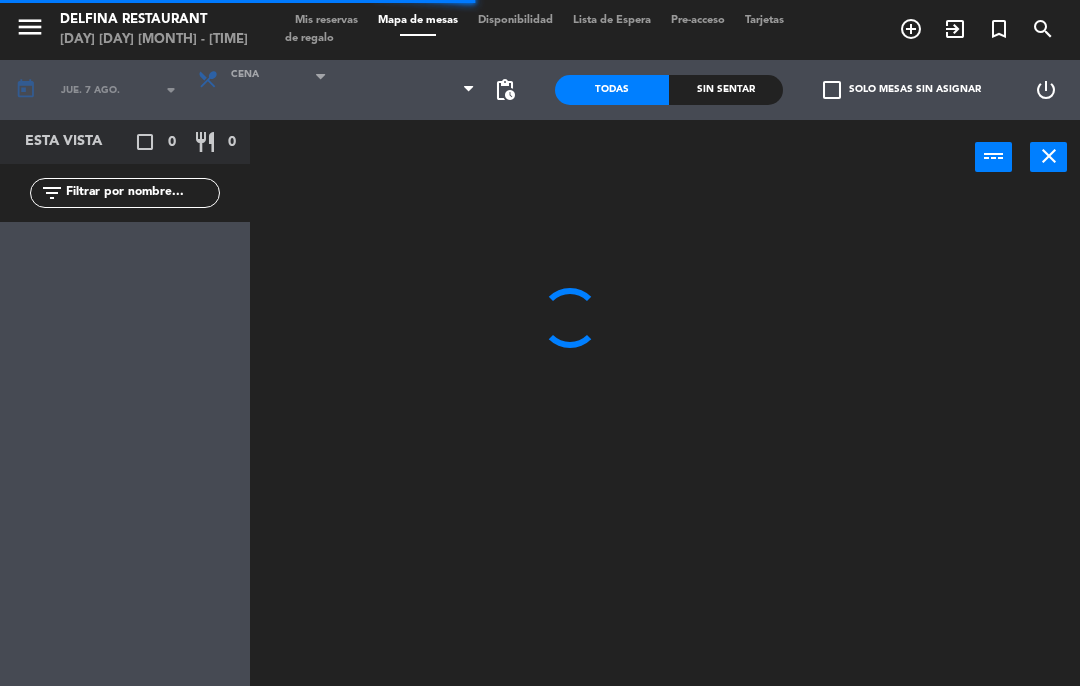 select 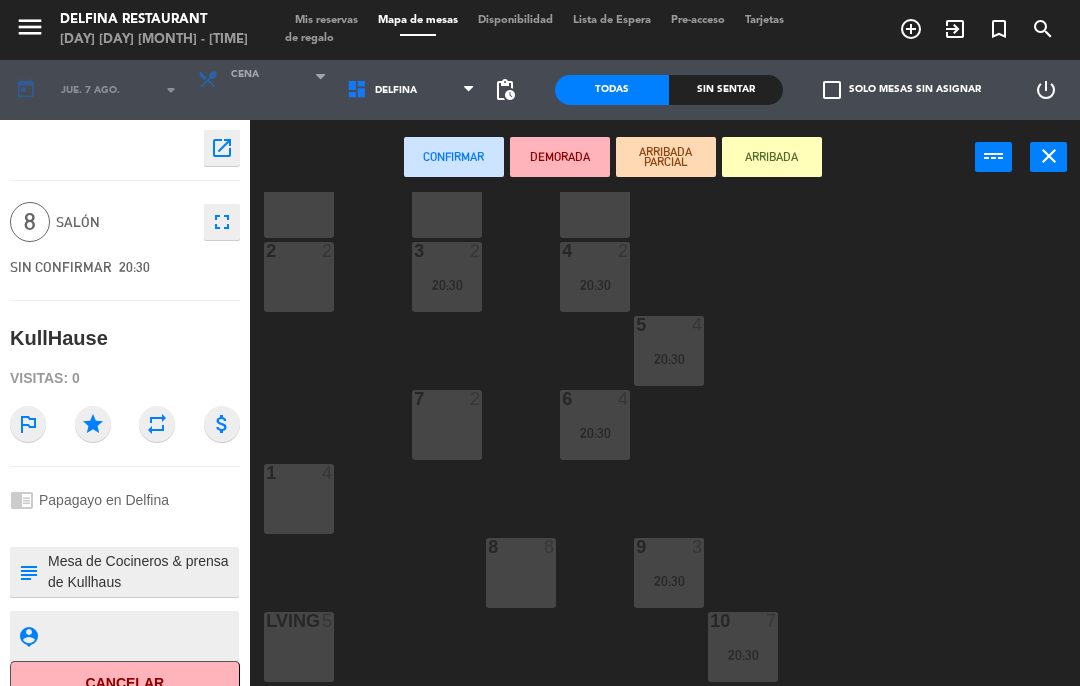 scroll, scrollTop: 207, scrollLeft: 0, axis: vertical 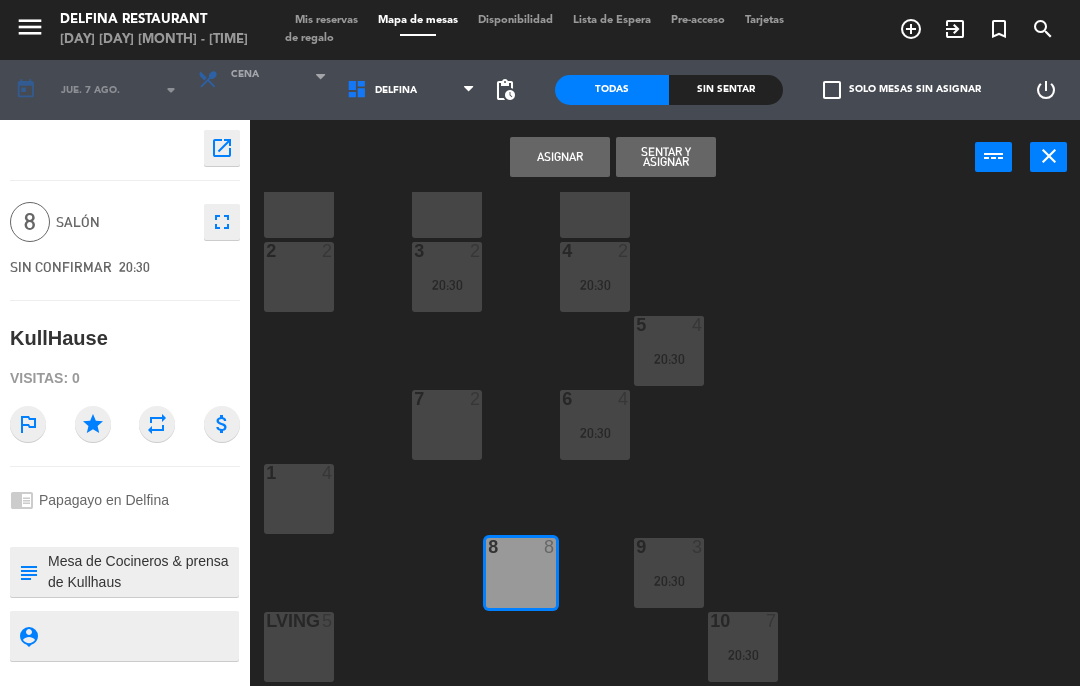 click on "Asignar" at bounding box center [560, 157] 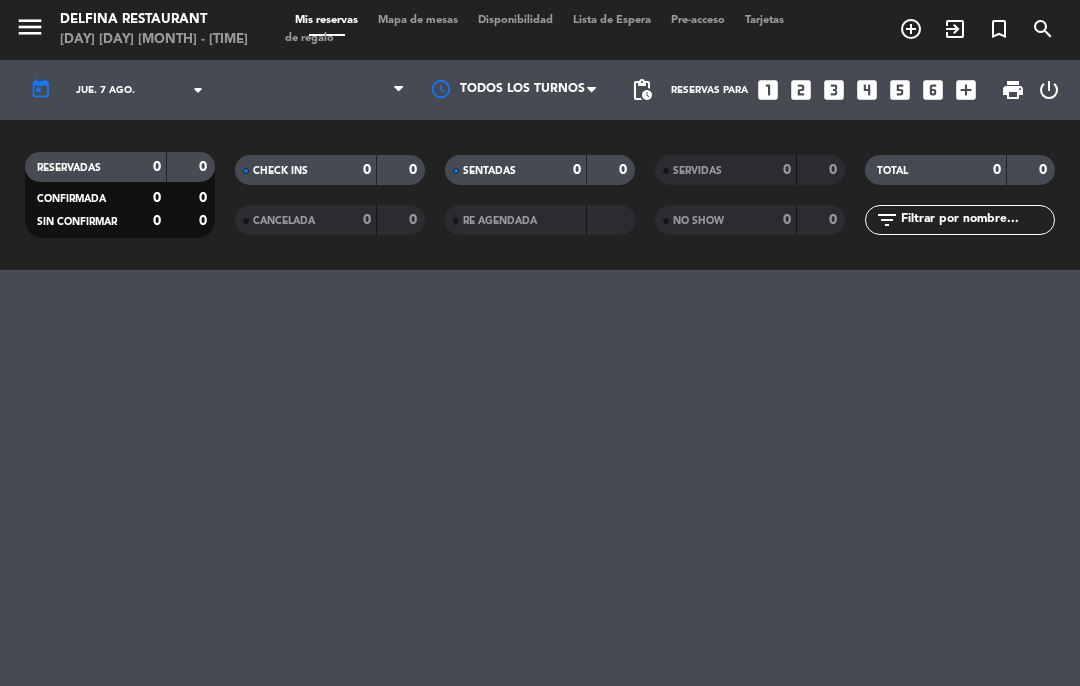 select on "dinner" 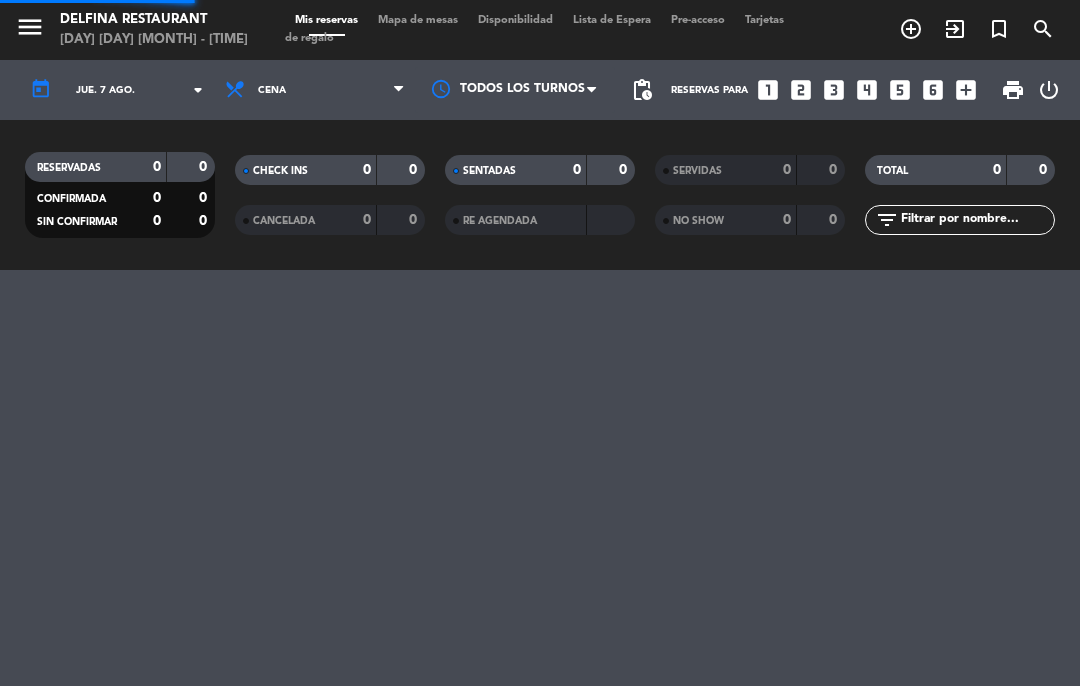 select on "dinner" 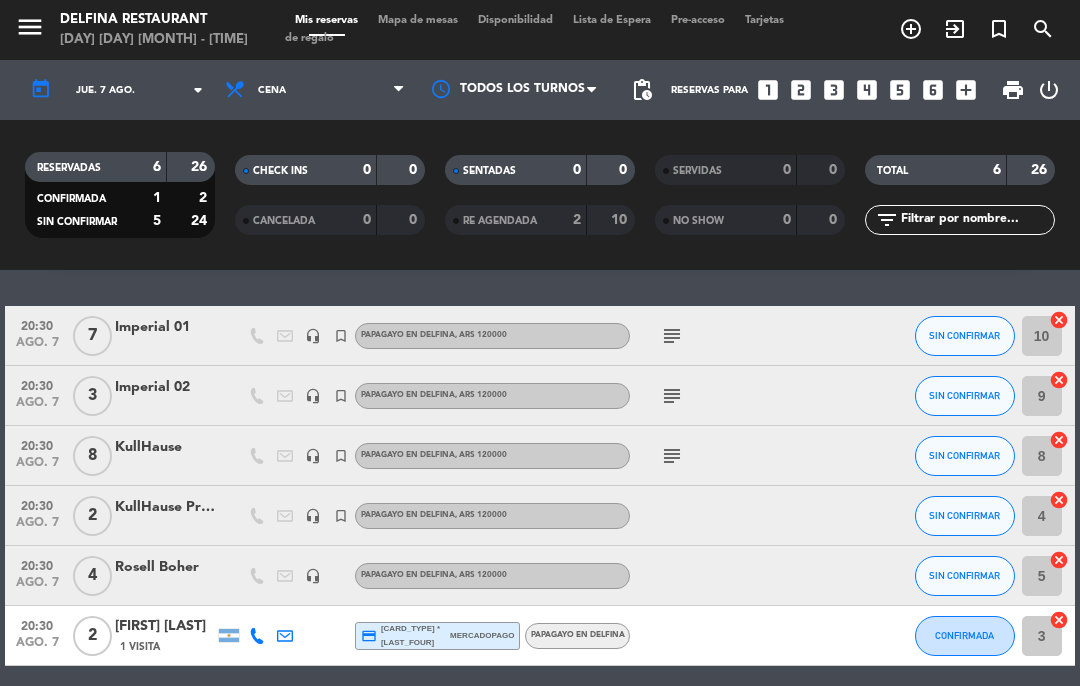 scroll, scrollTop: 54, scrollLeft: 0, axis: vertical 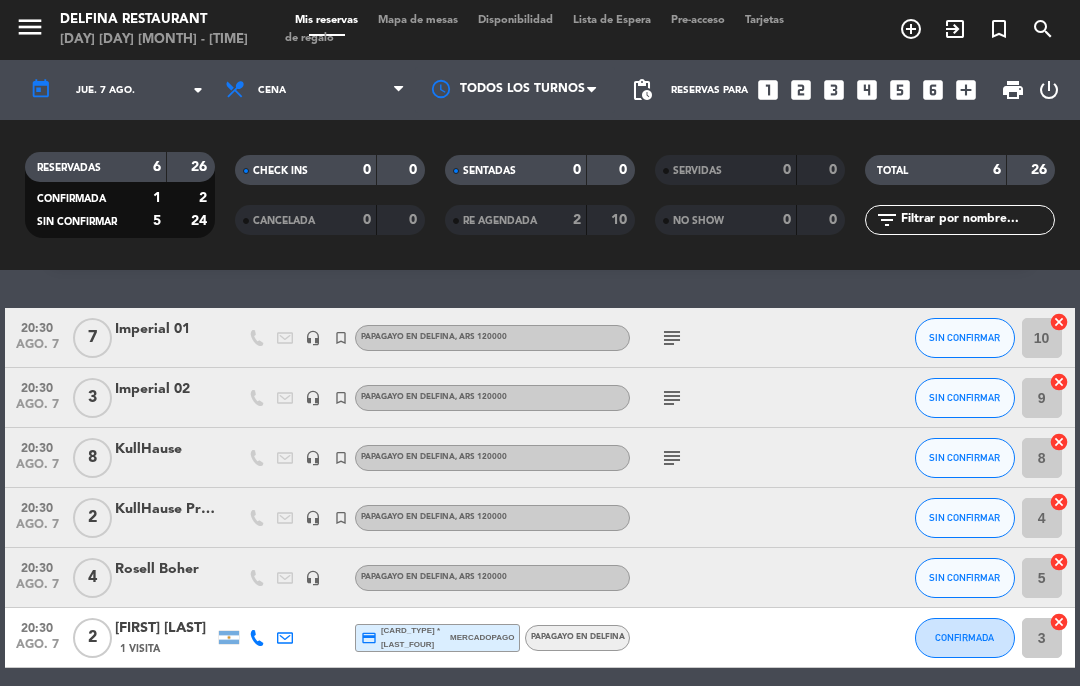 select on "dinner" 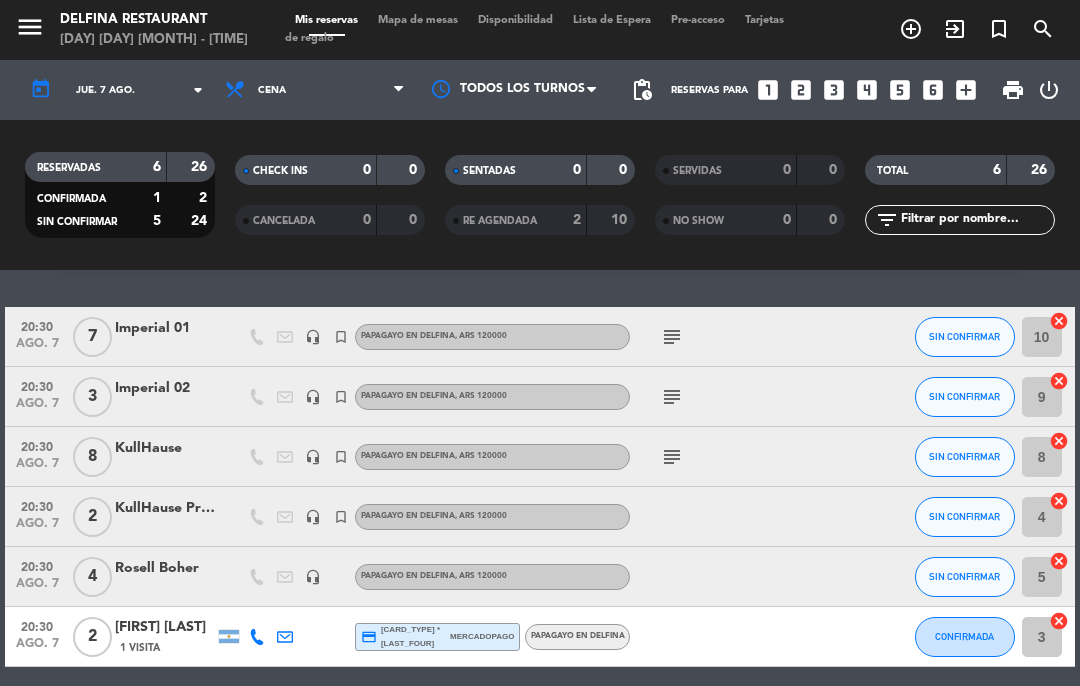 scroll, scrollTop: 54, scrollLeft: 0, axis: vertical 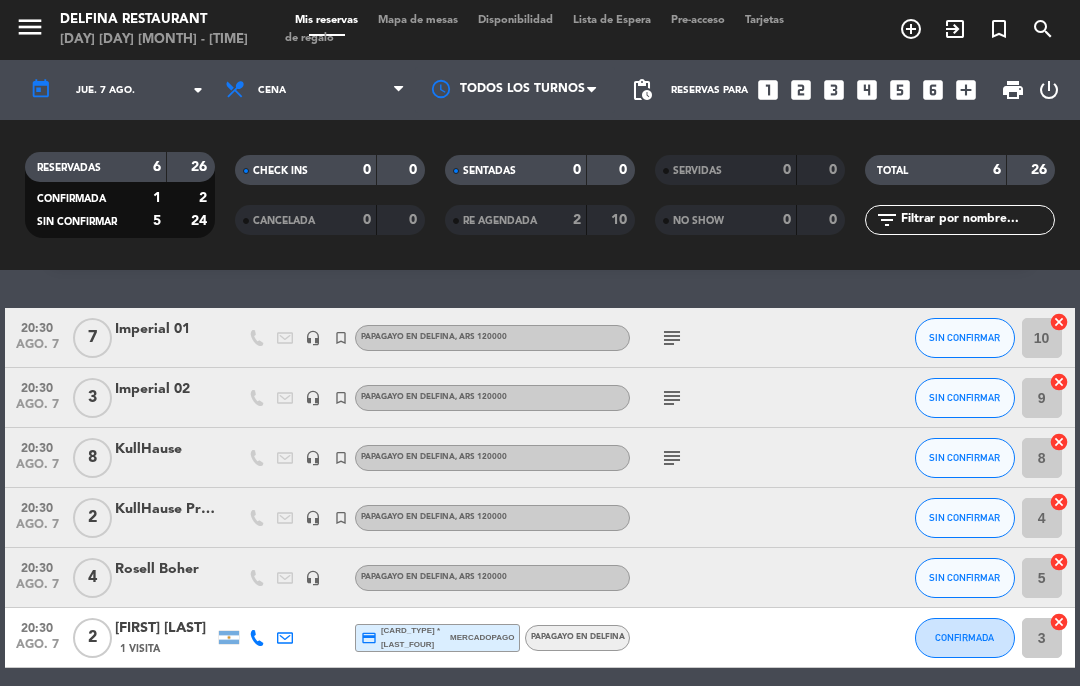 click on "turned_in_not" at bounding box center (911, 29) 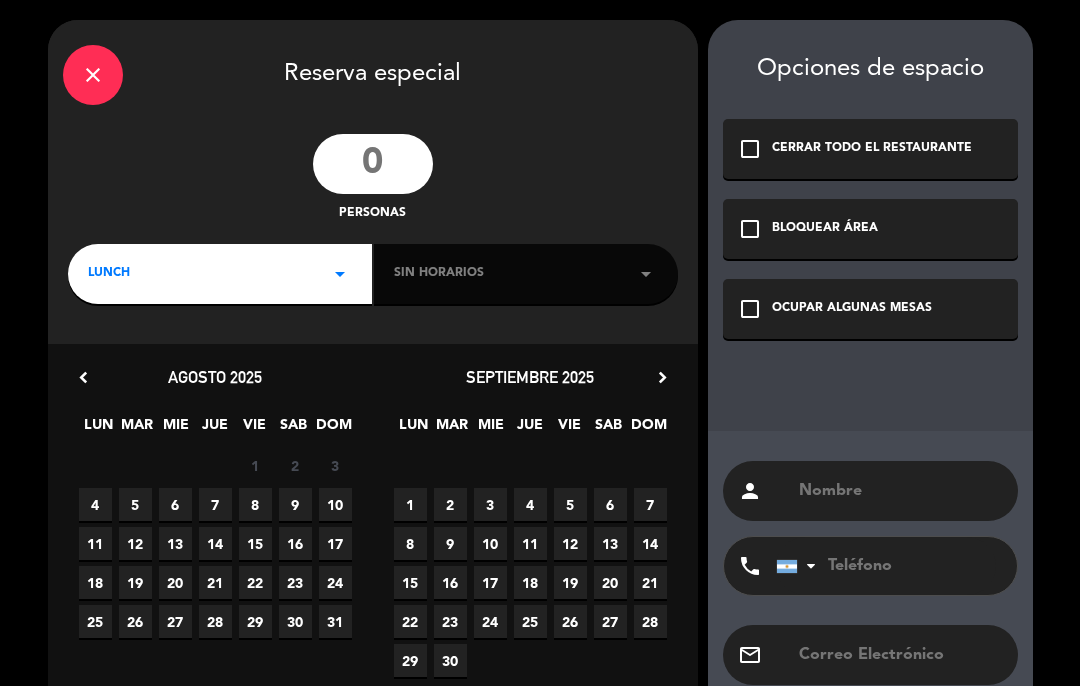 click 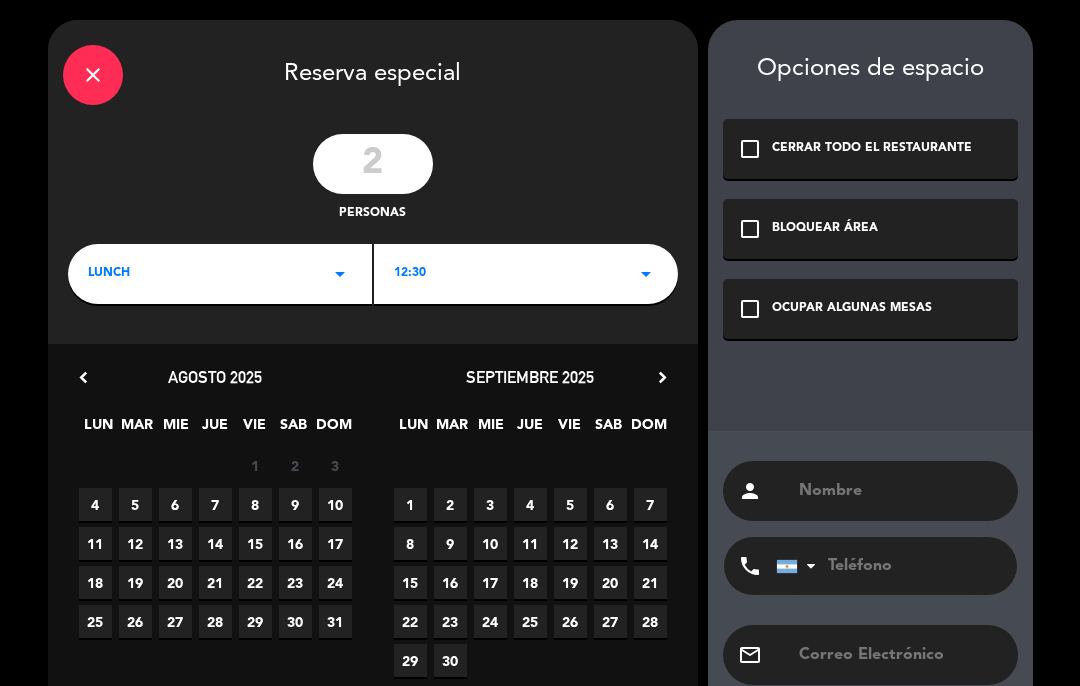 type on "2" 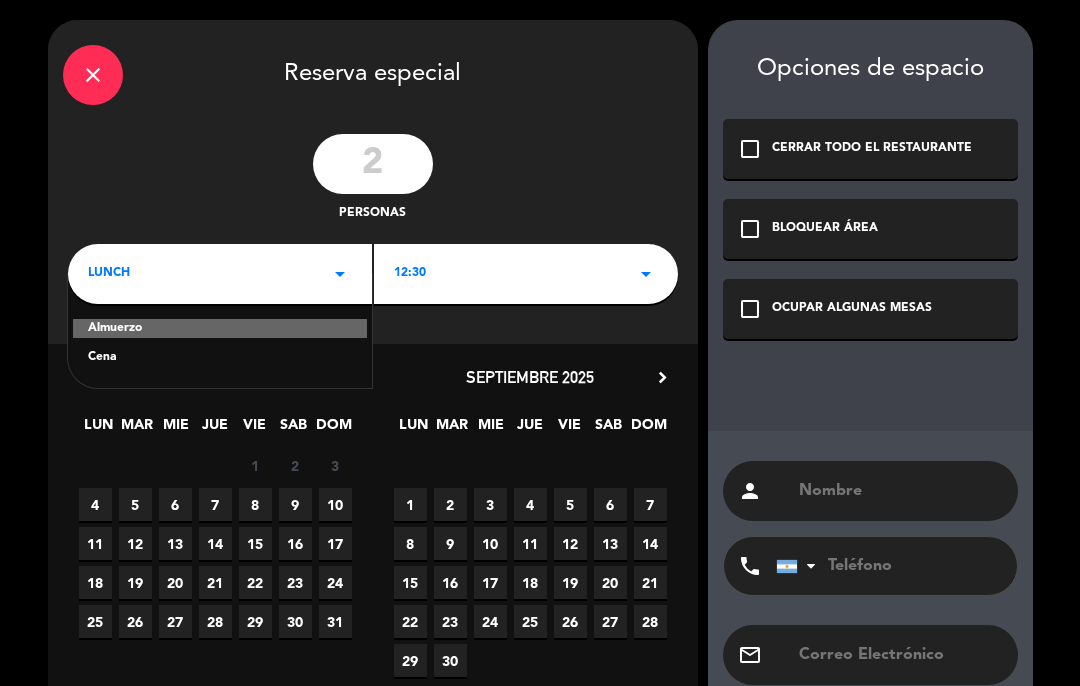 click on "Cena" 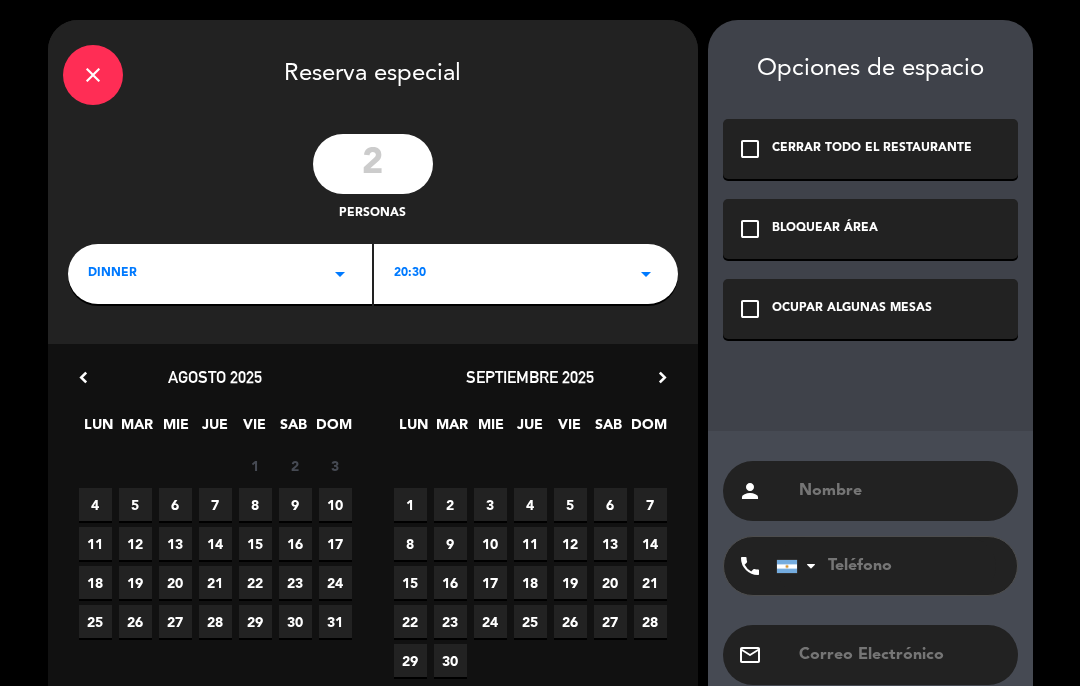 click on "20:30   arrow_drop_down" 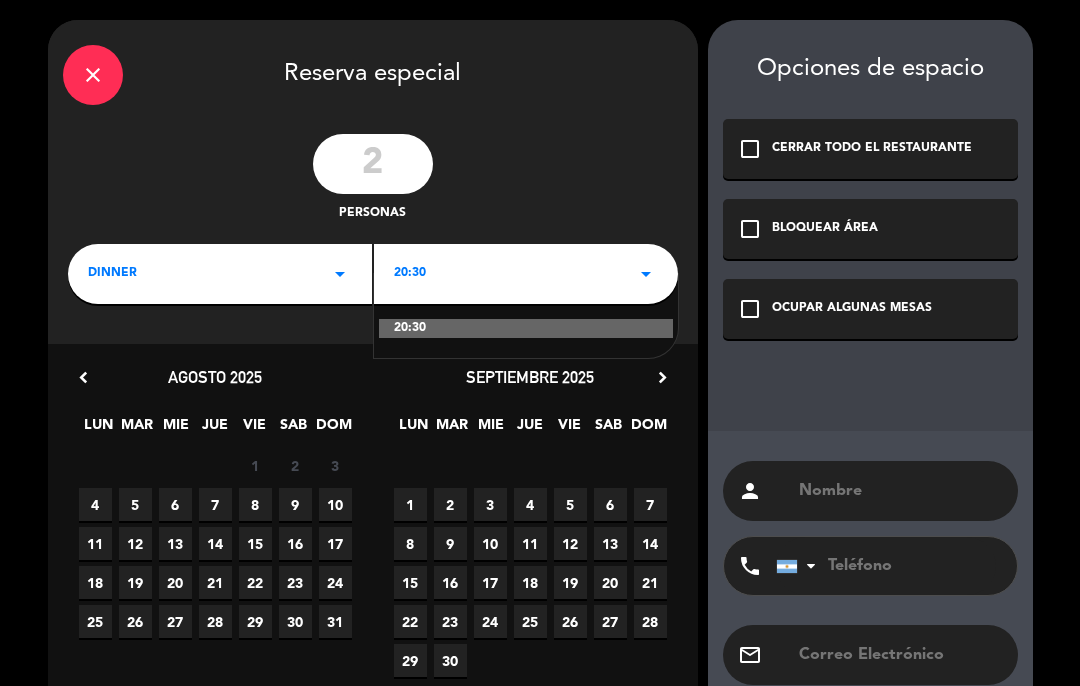 click on "2 personas" 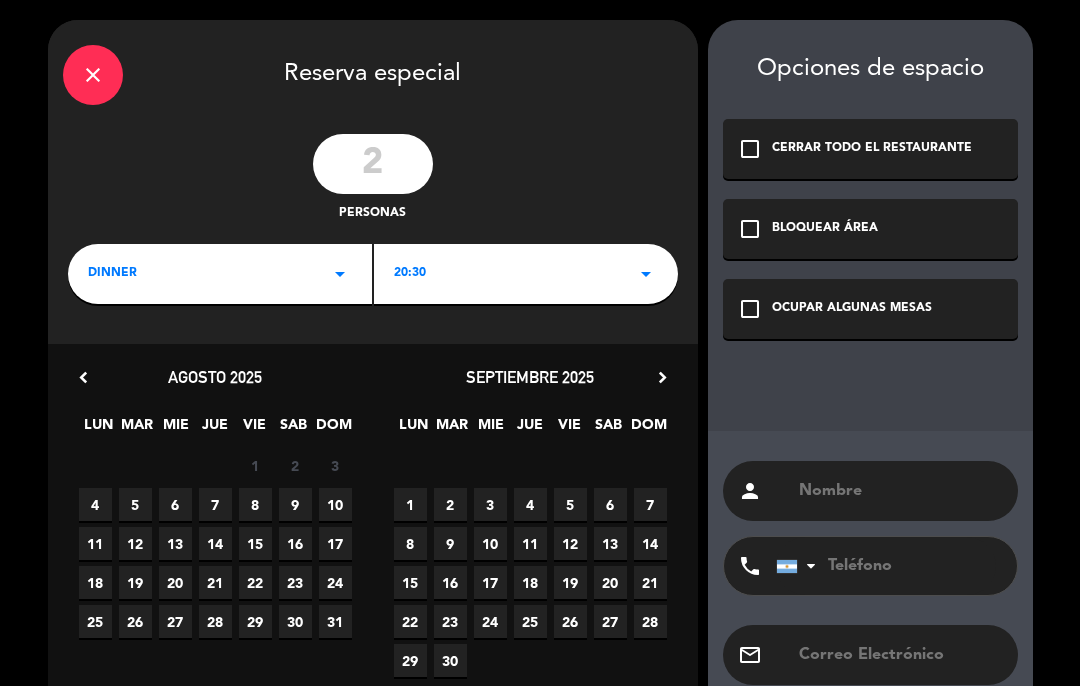 scroll, scrollTop: 13, scrollLeft: 0, axis: vertical 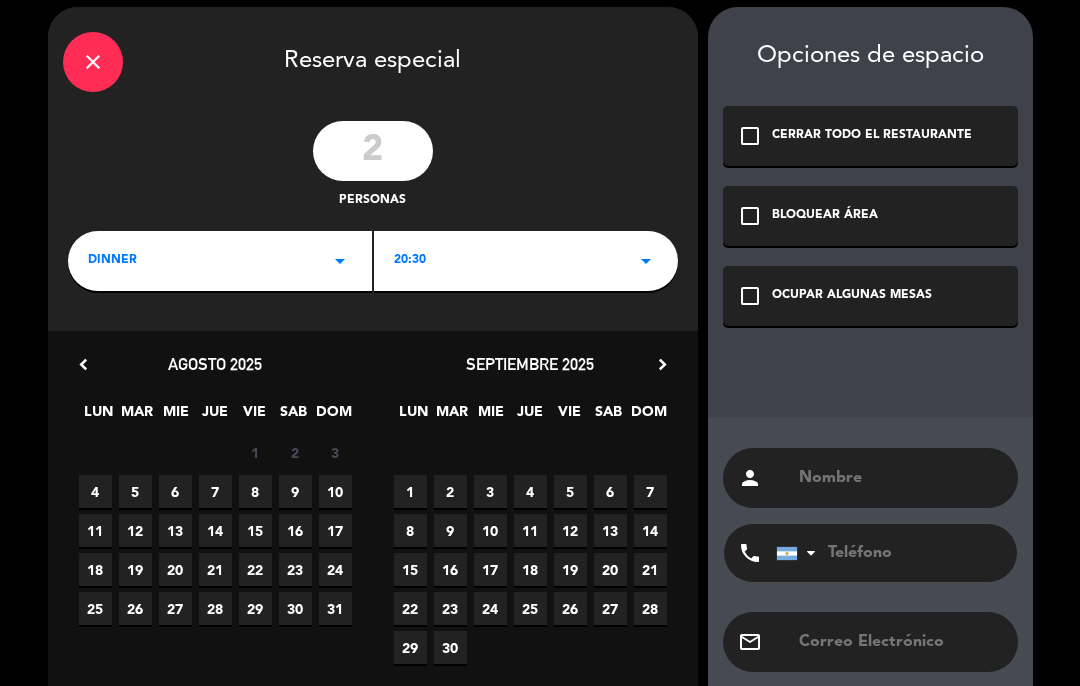 click on "7" at bounding box center [215, 491] 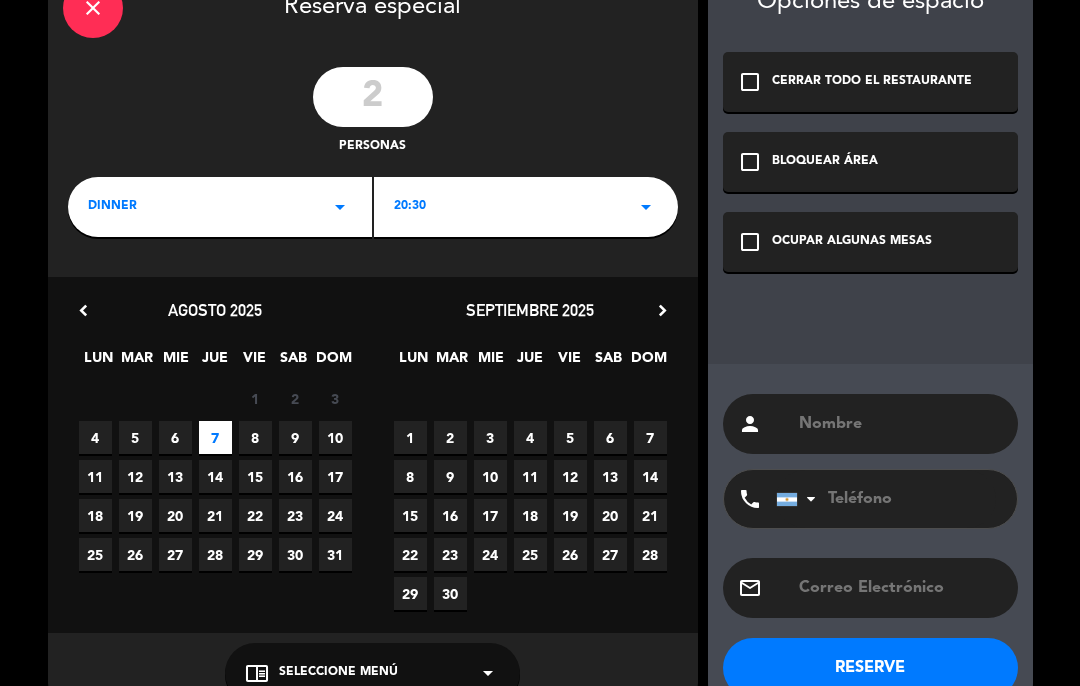 scroll, scrollTop: 90, scrollLeft: 0, axis: vertical 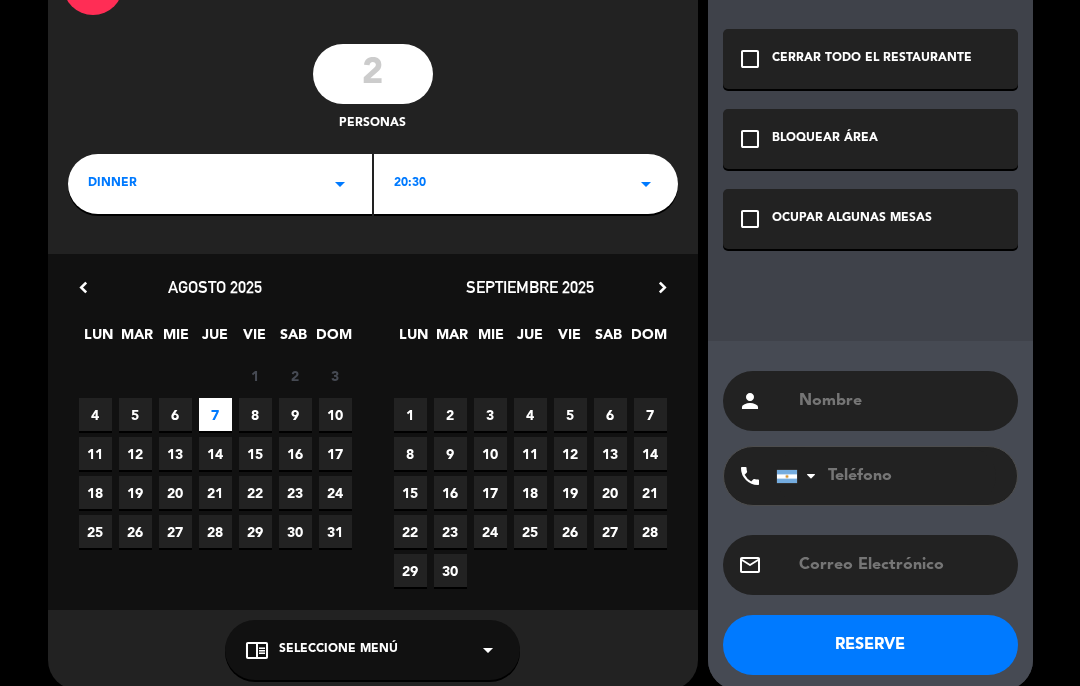 click on "arrow_drop_down" 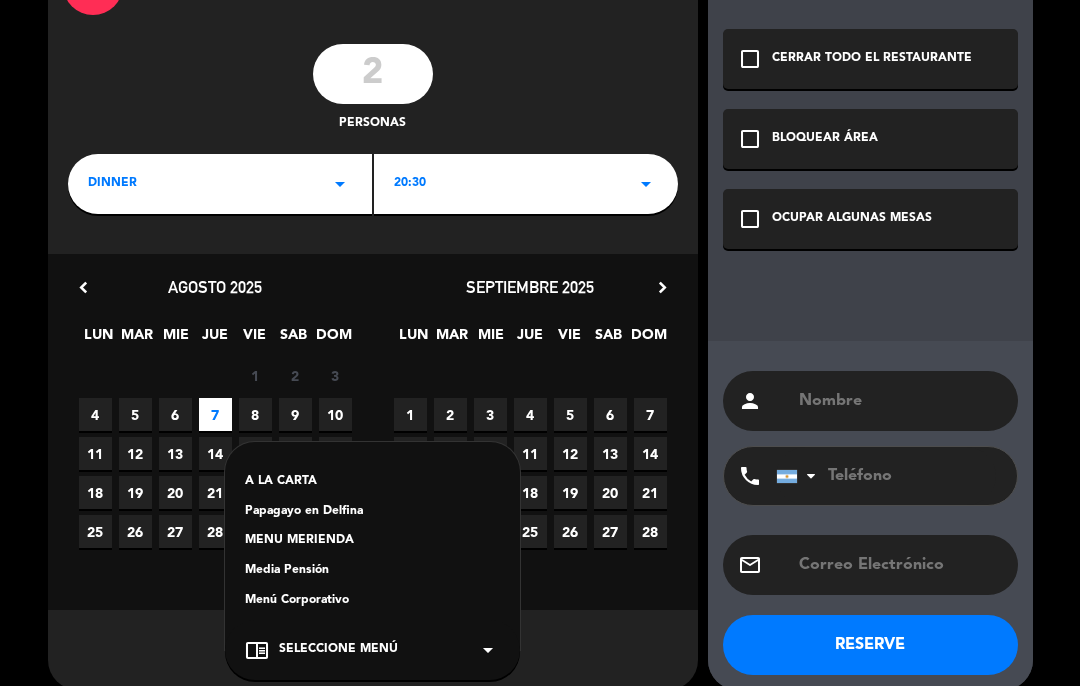 click on "Papagayo en Delfina" 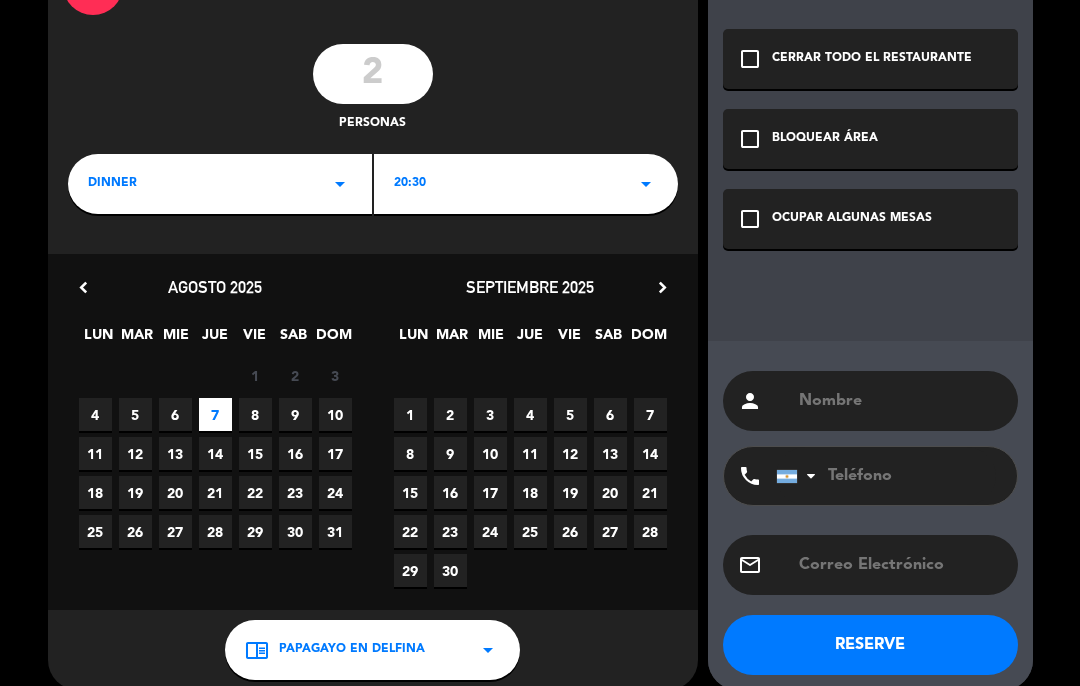 click on "OCUPAR ALGUNAS MESAS" 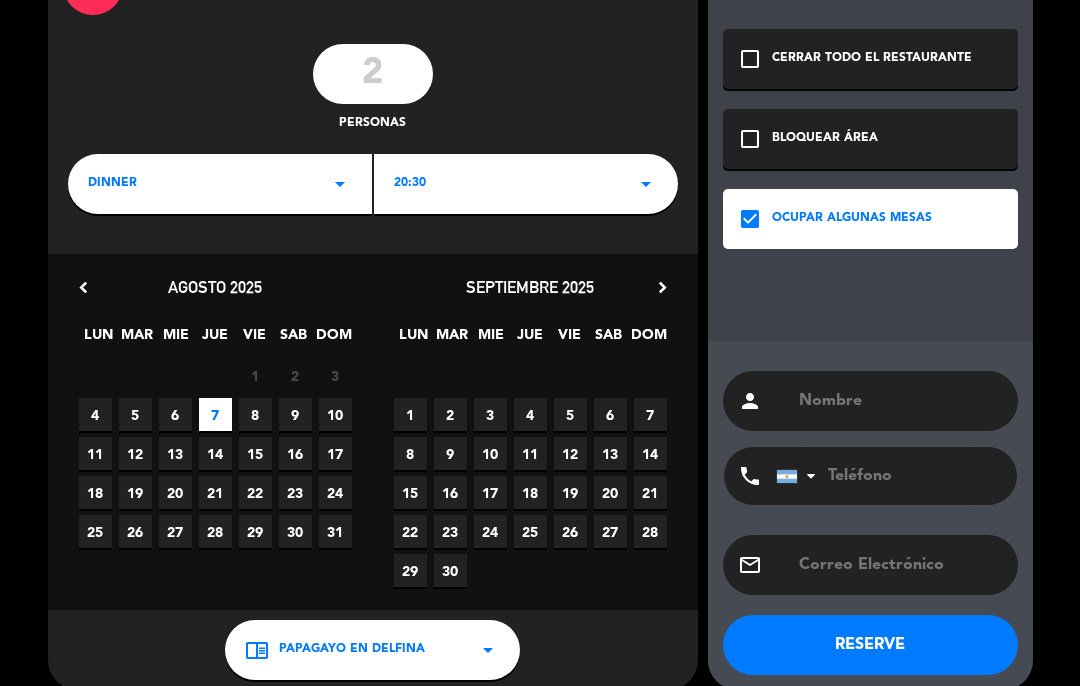 click at bounding box center [900, 401] 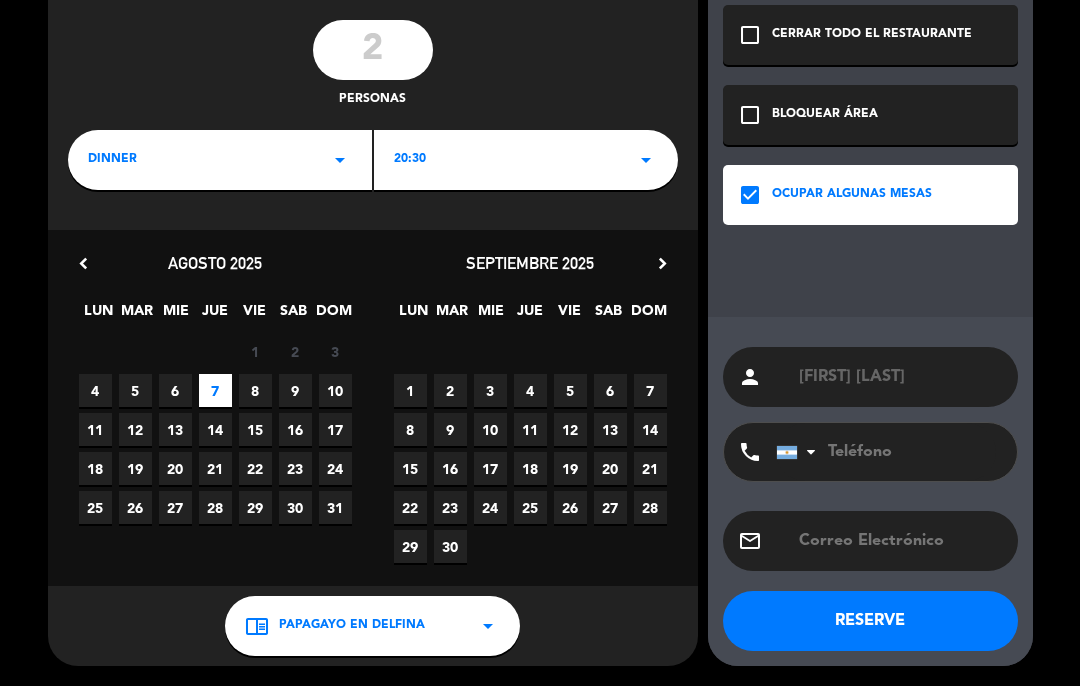 scroll, scrollTop: 113, scrollLeft: 0, axis: vertical 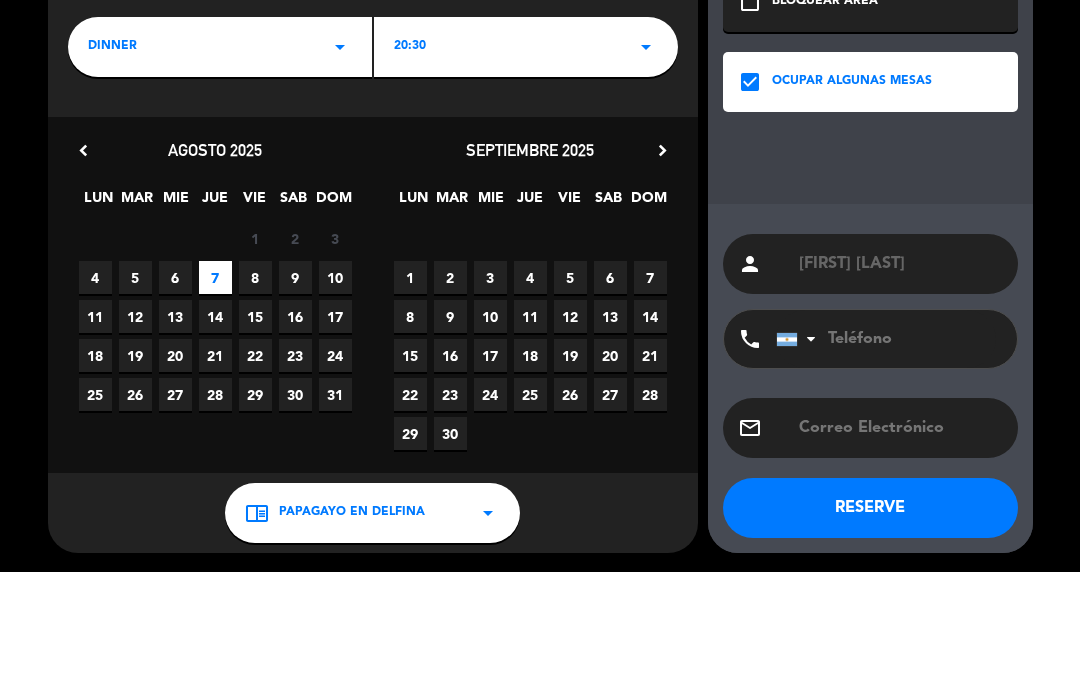 type on "[FIRST] [LAST]" 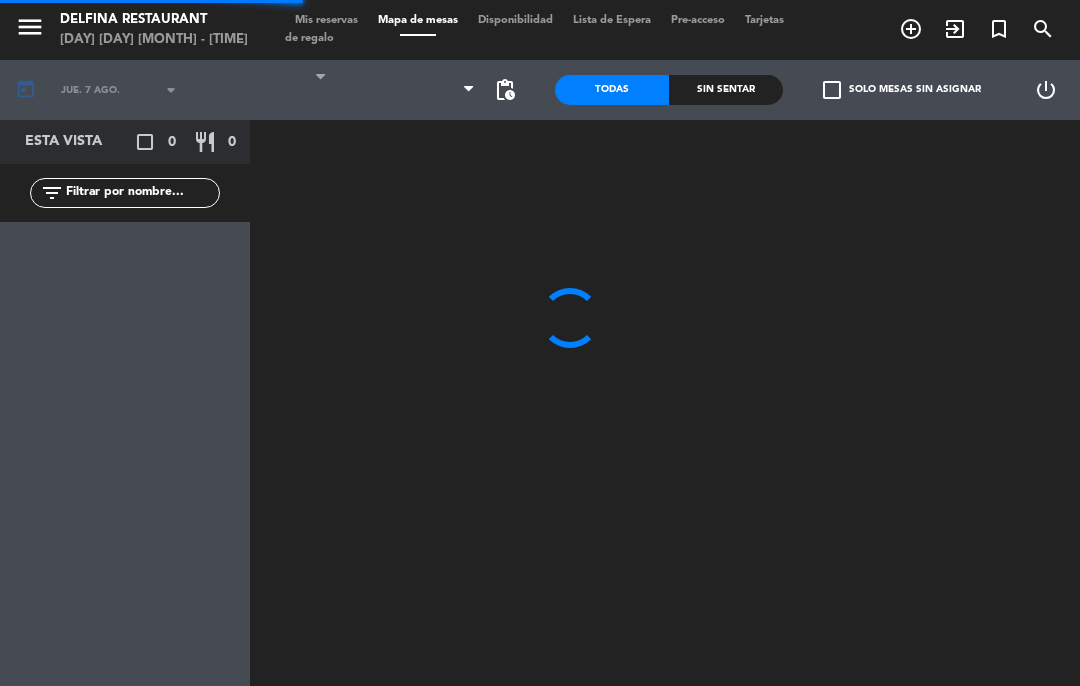select on "dinner" 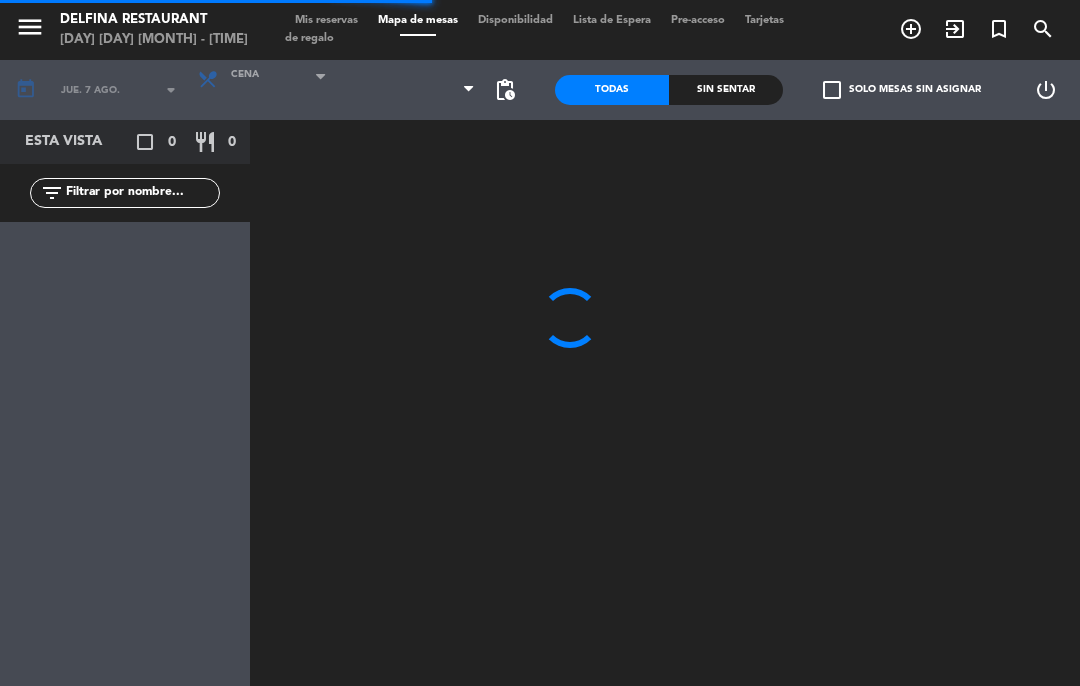select 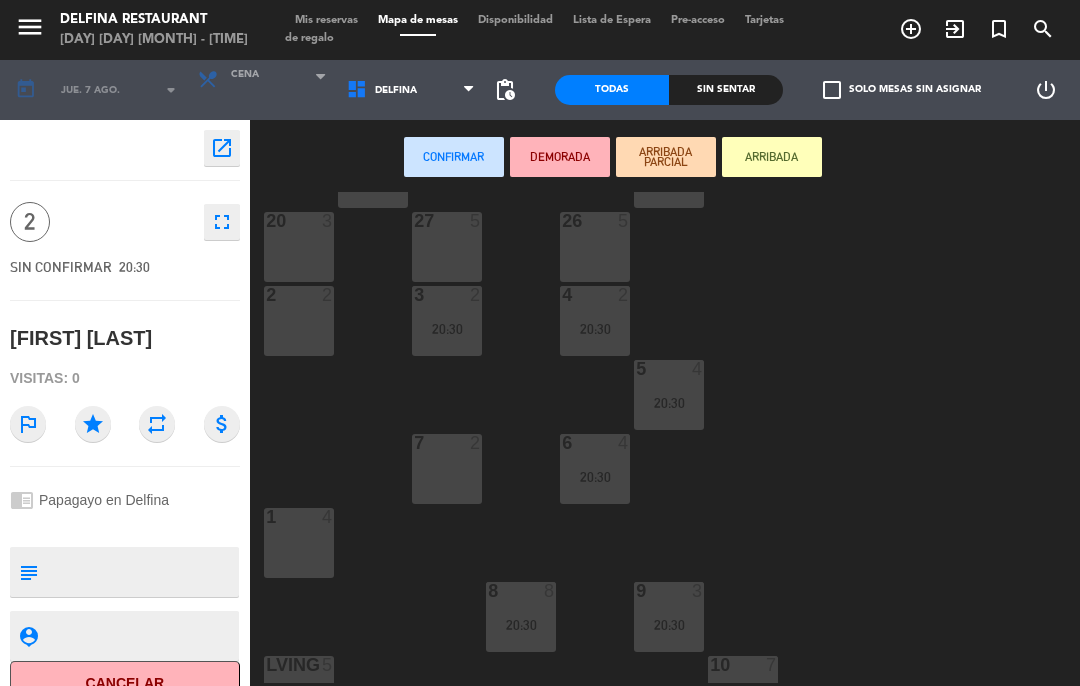 scroll, scrollTop: 165, scrollLeft: 0, axis: vertical 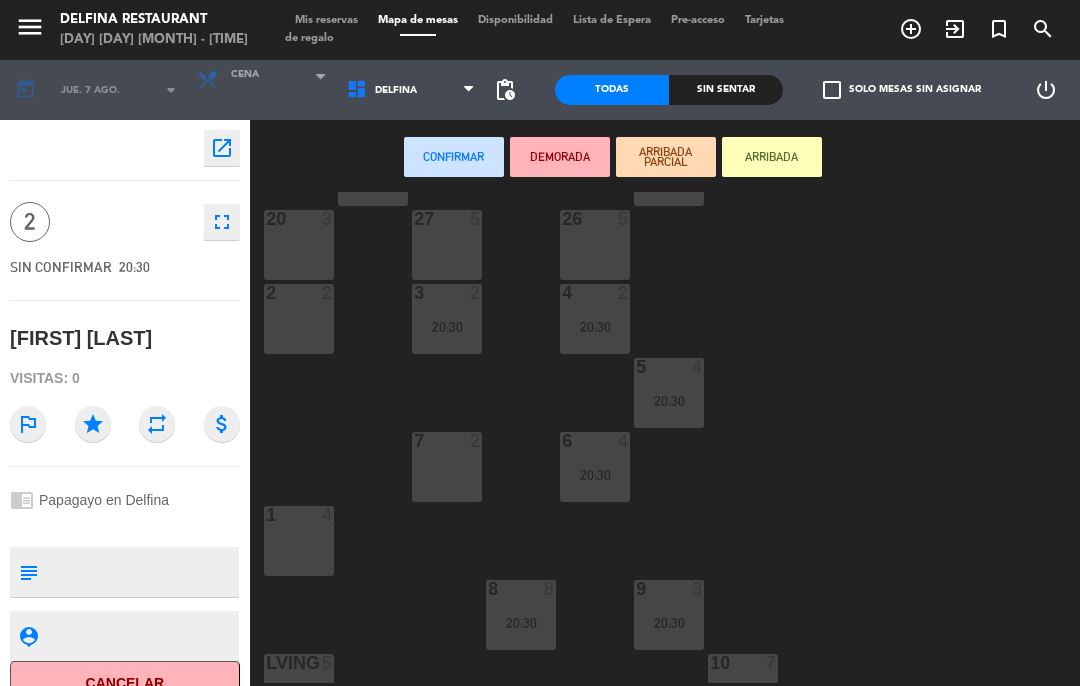 click on "2  2" at bounding box center [299, 319] 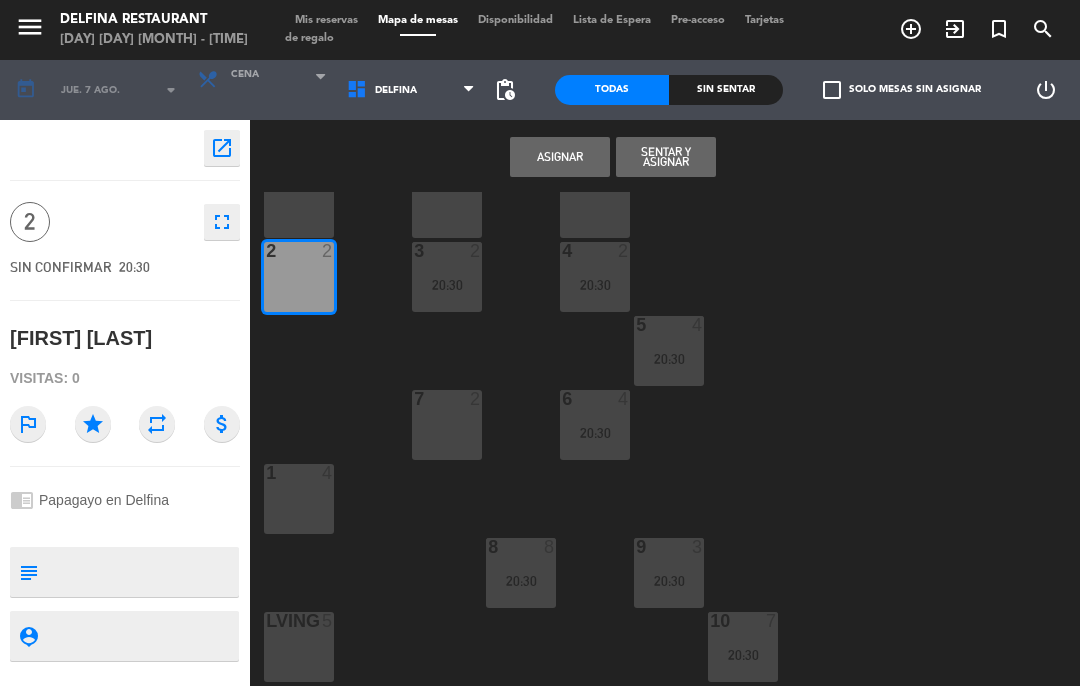 scroll, scrollTop: 207, scrollLeft: 0, axis: vertical 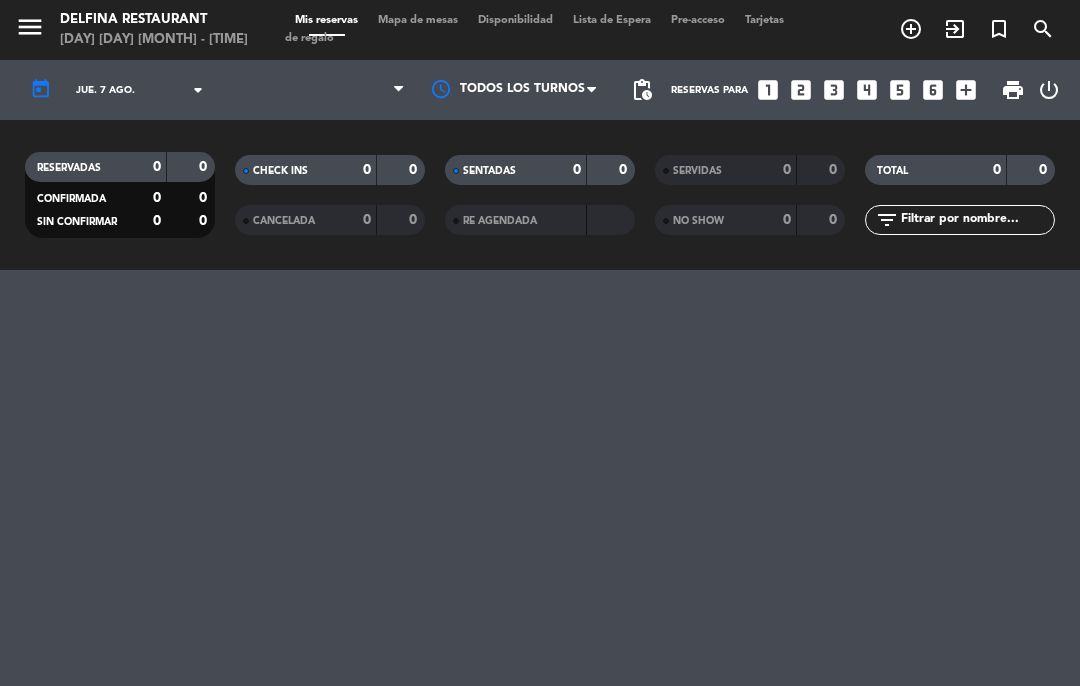 select on "dinner" 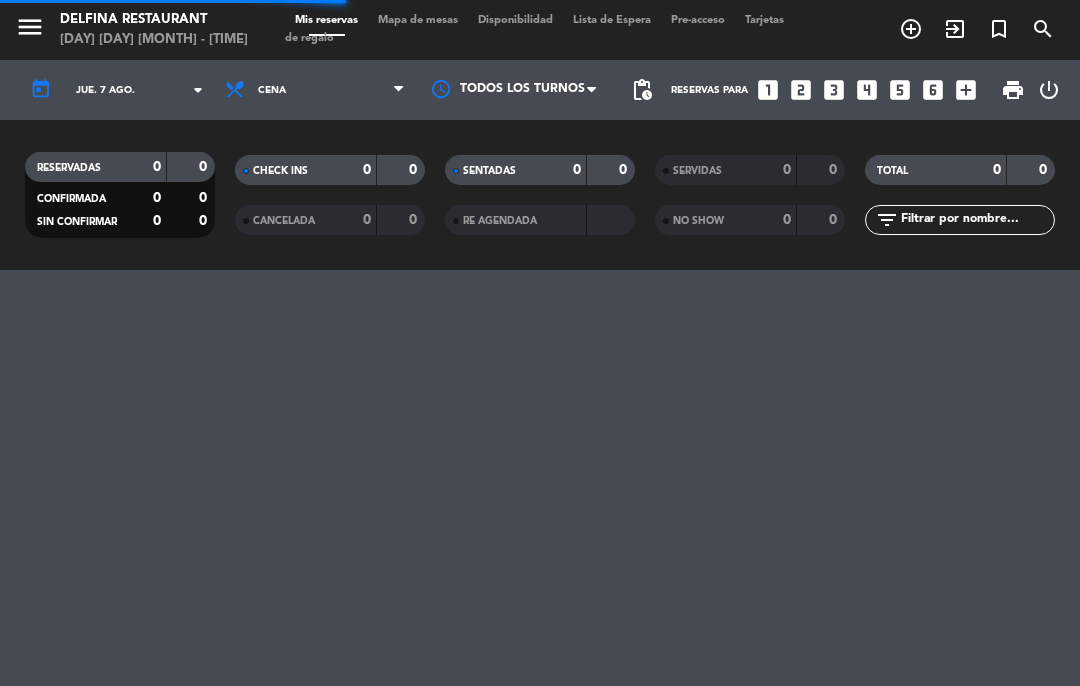 select on "dinner" 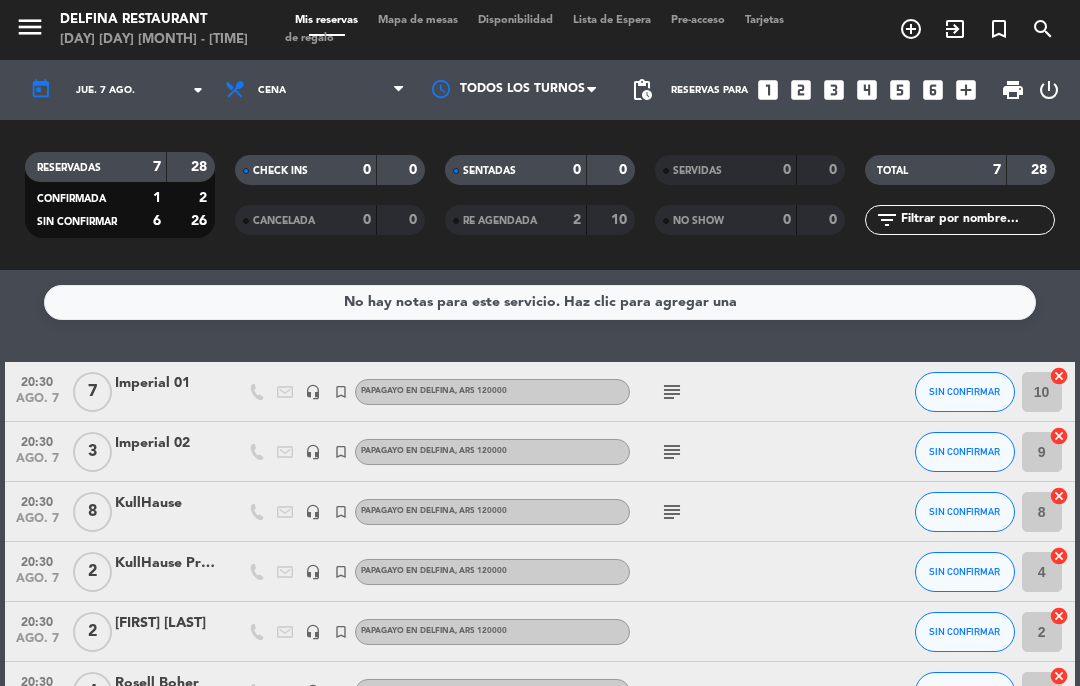 scroll, scrollTop: 0, scrollLeft: 0, axis: both 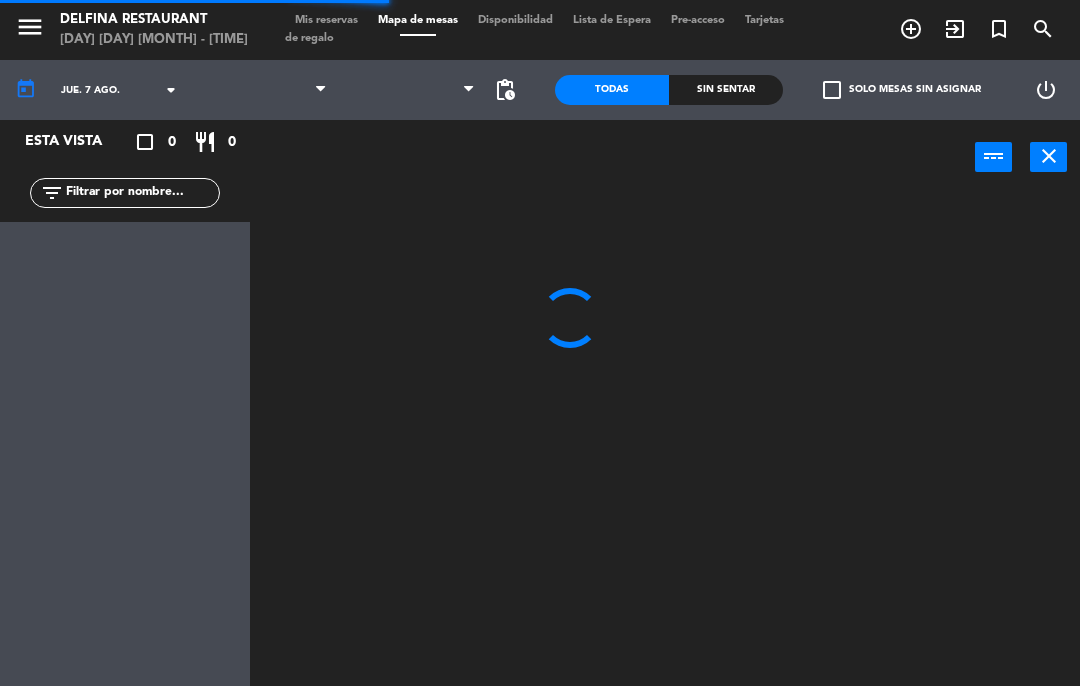 select on "dinner" 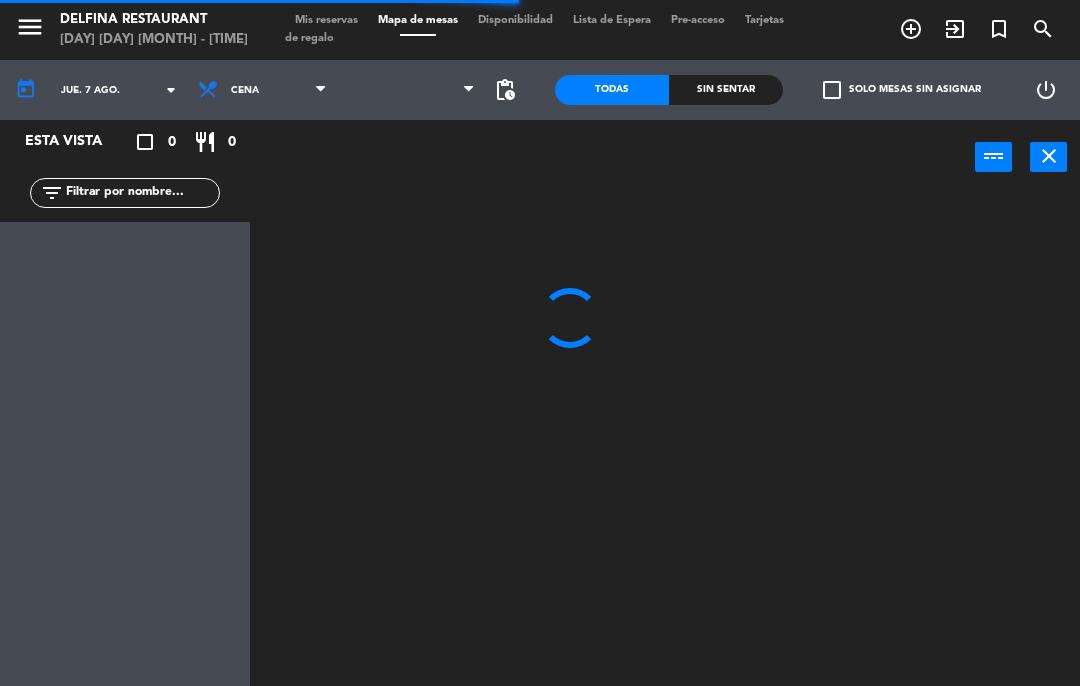 select 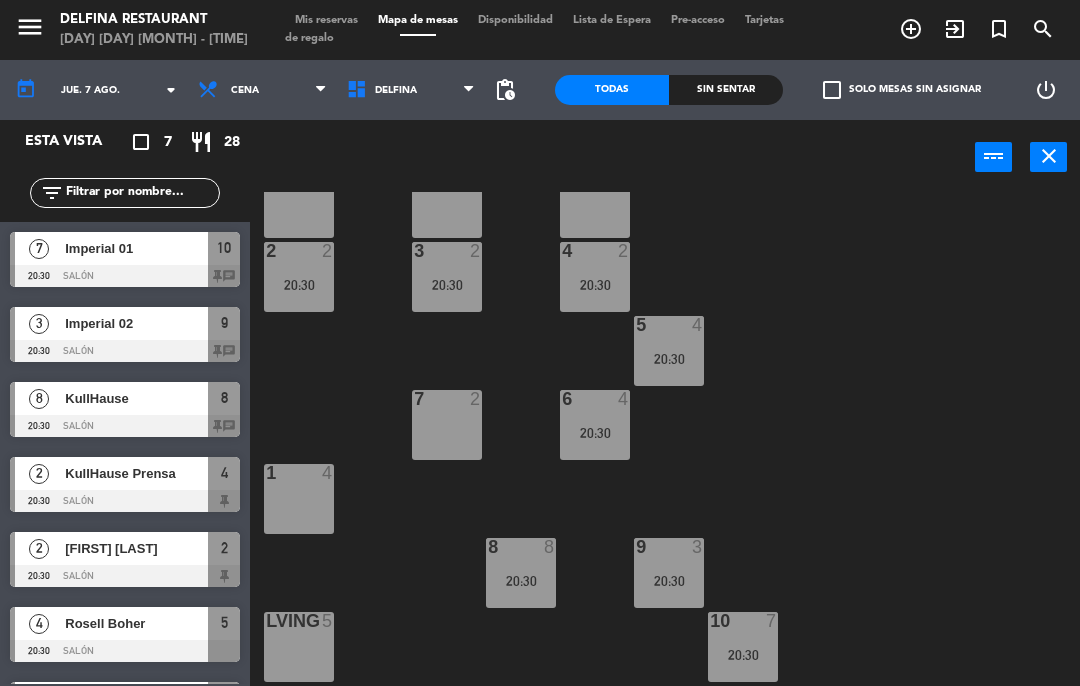 scroll, scrollTop: 207, scrollLeft: 0, axis: vertical 